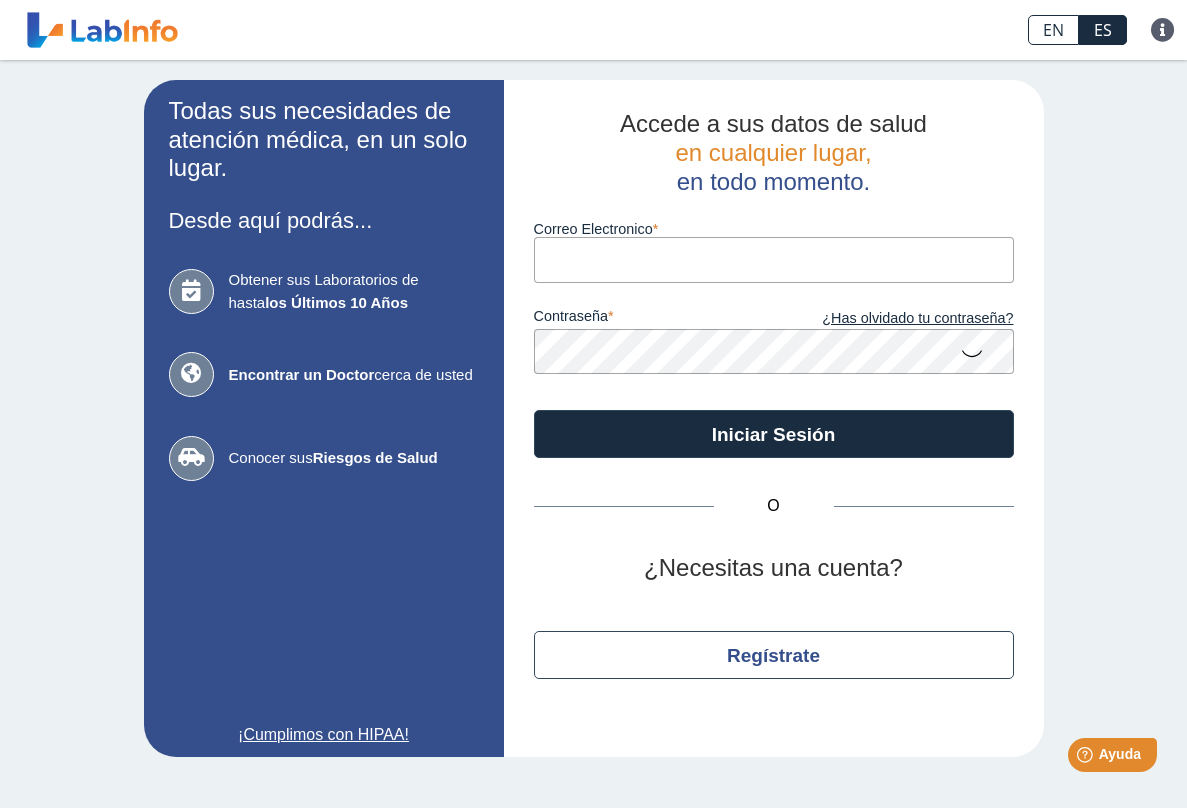 scroll, scrollTop: 0, scrollLeft: 0, axis: both 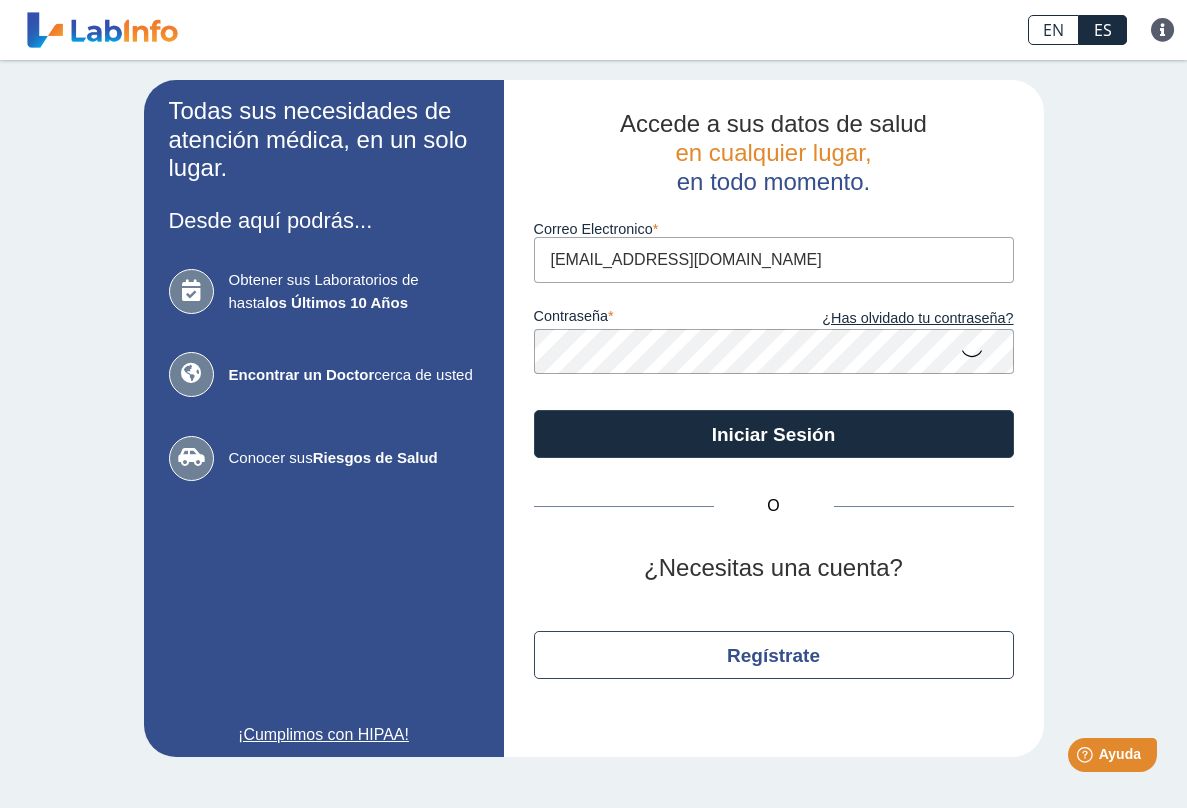 type on "[EMAIL_ADDRESS][DOMAIN_NAME]" 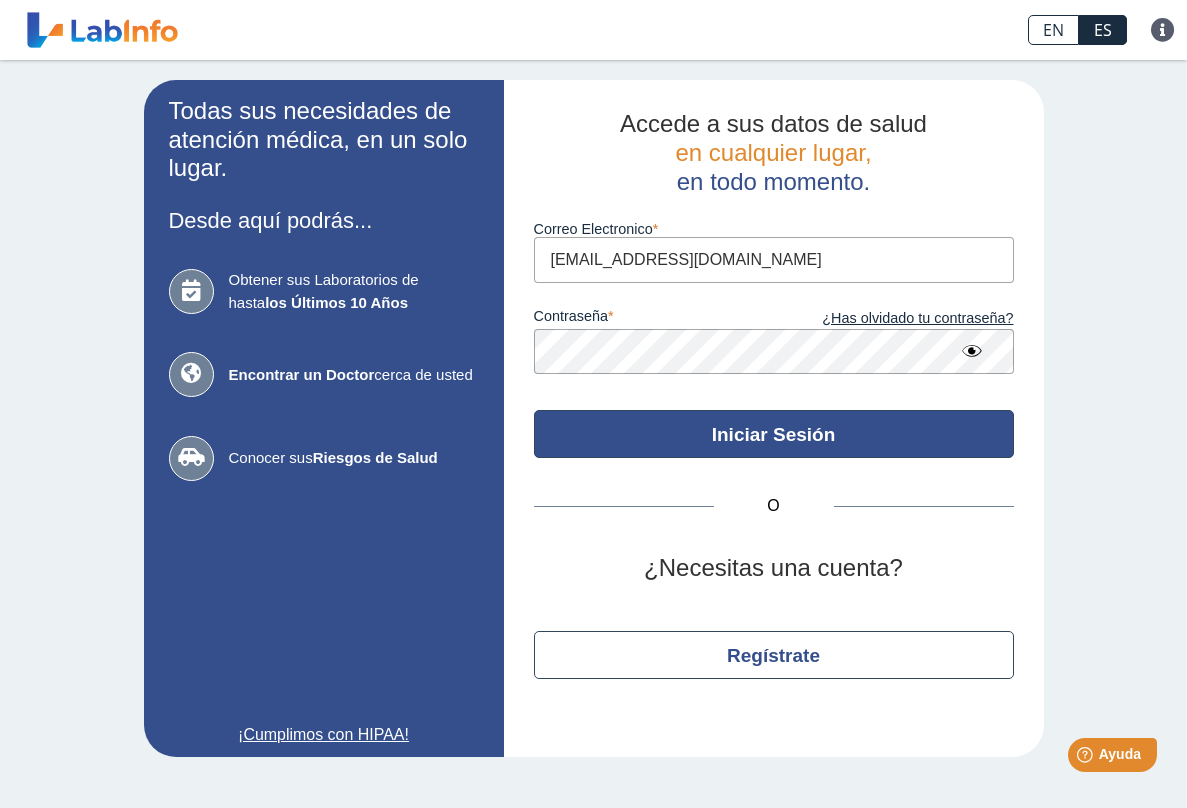click on "Iniciar Sesión" 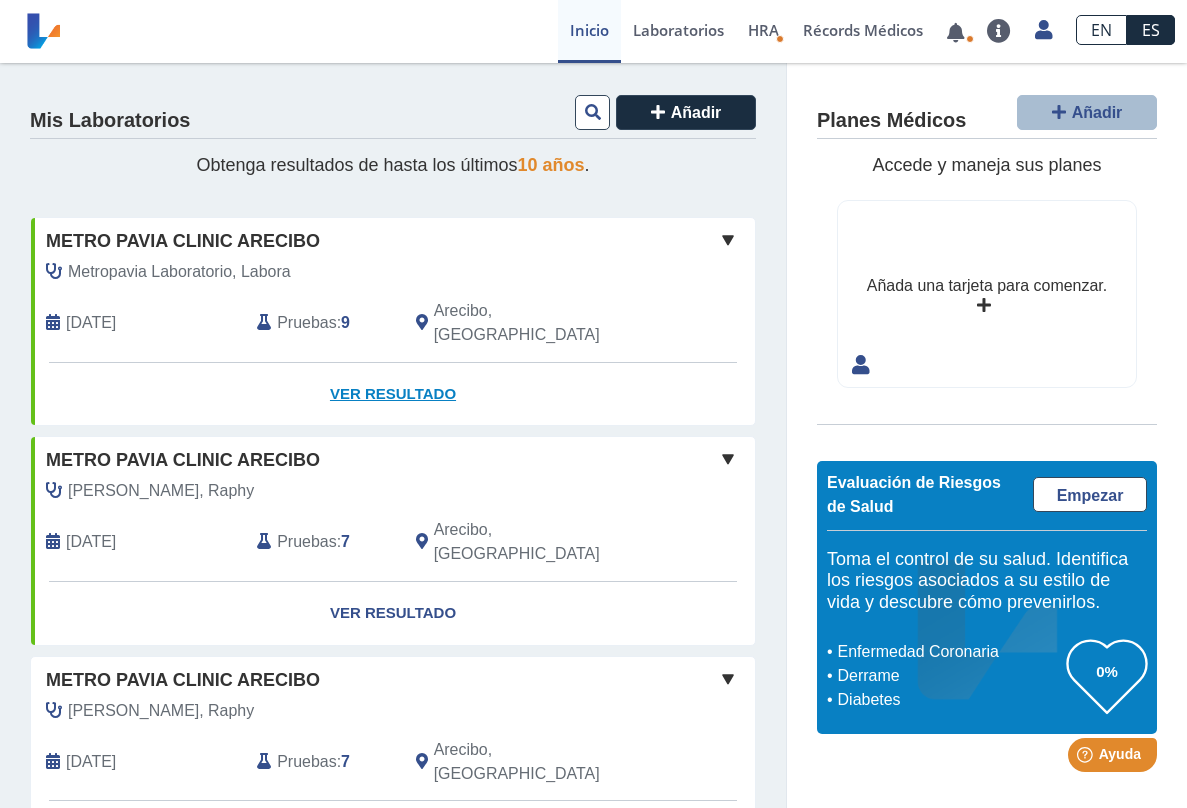 click on "Ver Resultado" 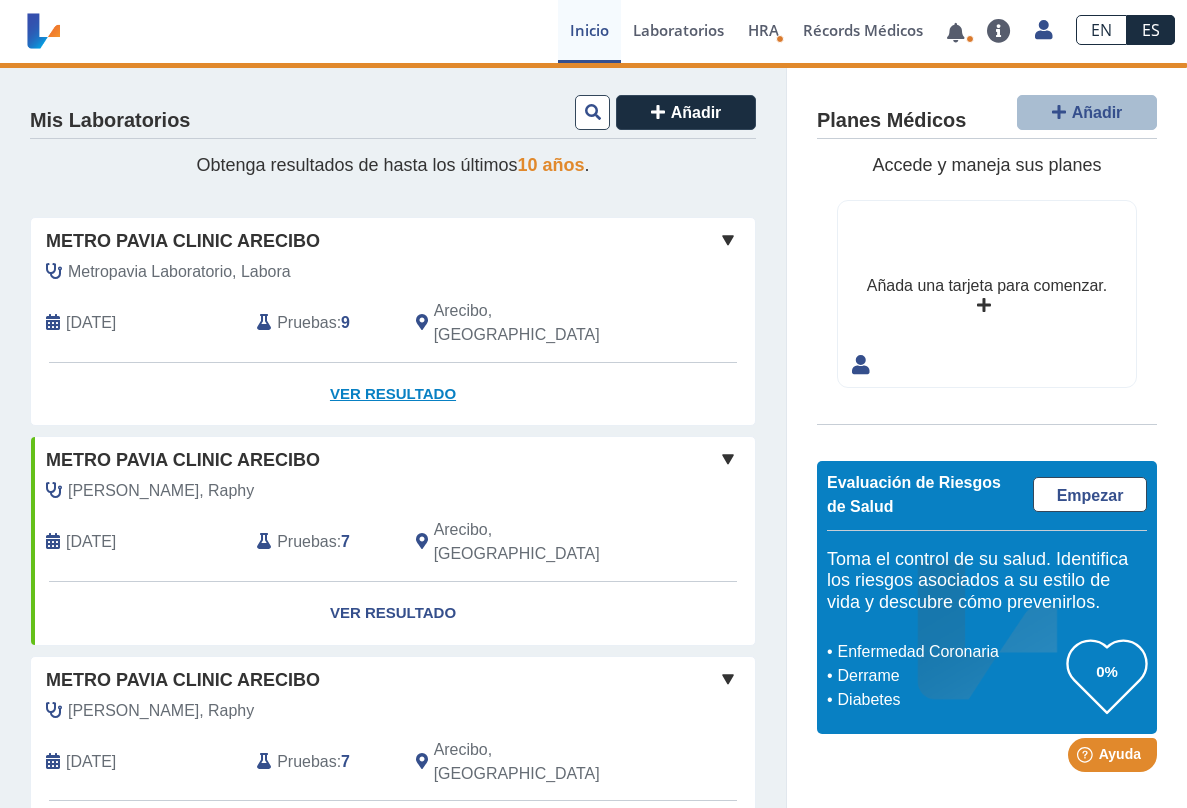 click on "Ver Resultado" 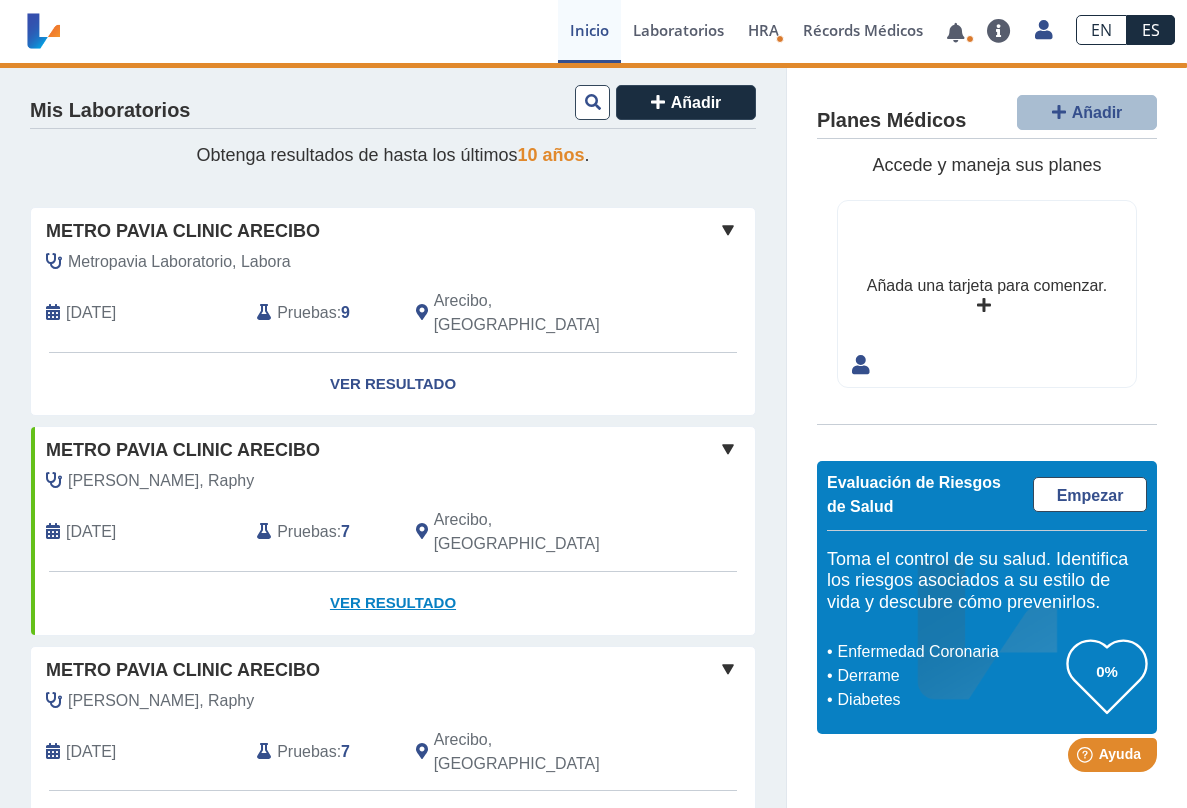 scroll, scrollTop: 0, scrollLeft: 0, axis: both 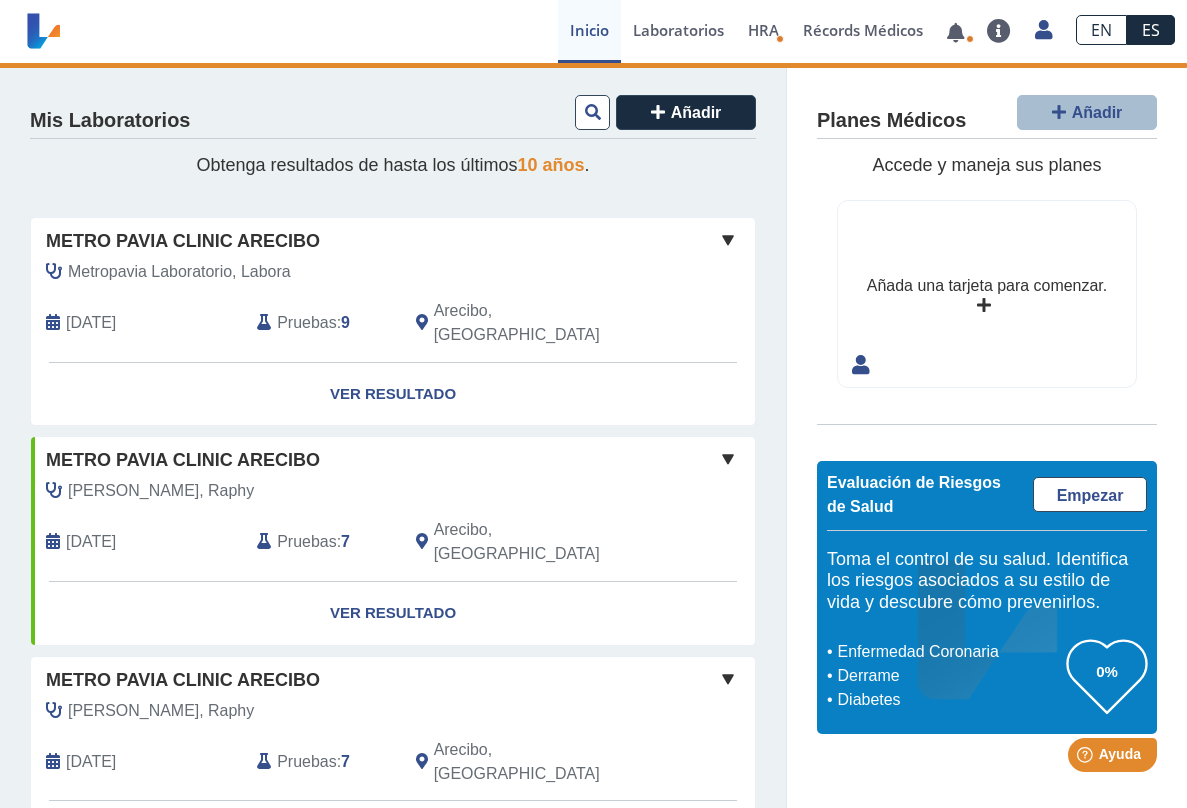 click 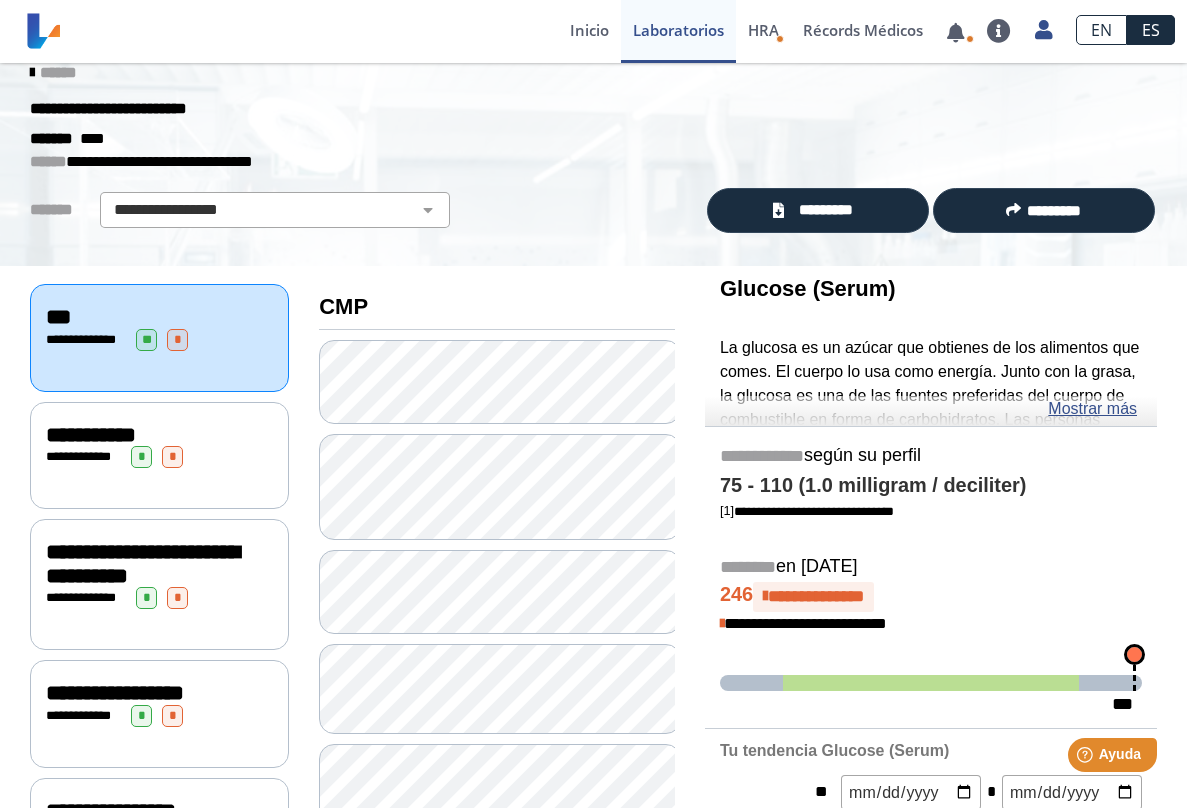 scroll, scrollTop: 0, scrollLeft: 0, axis: both 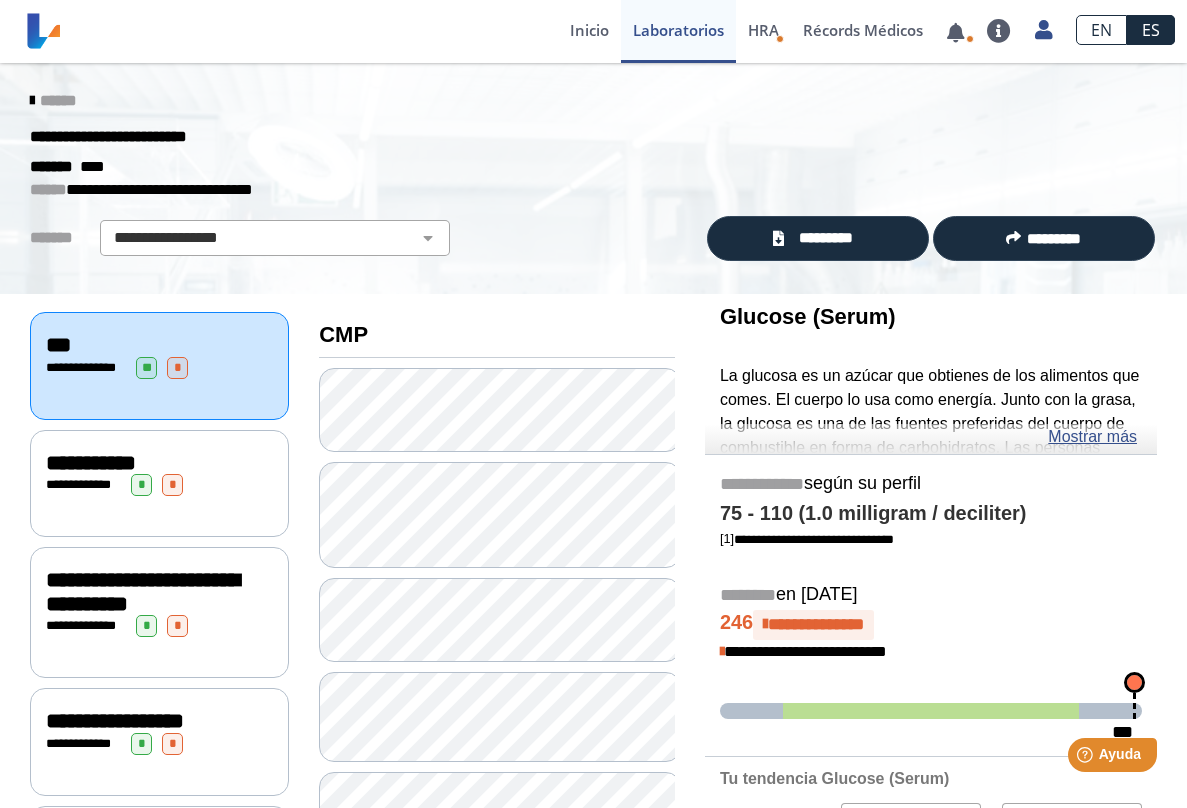 click on "**********" 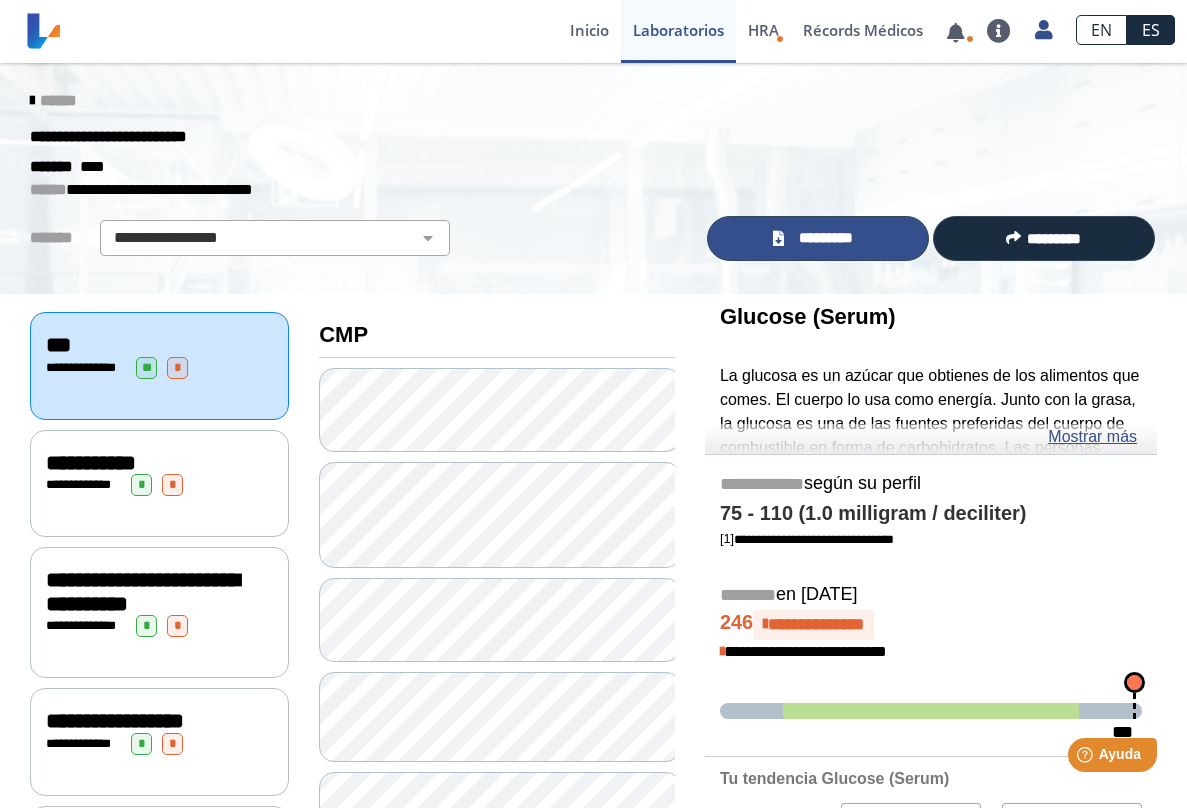 click on "*********" 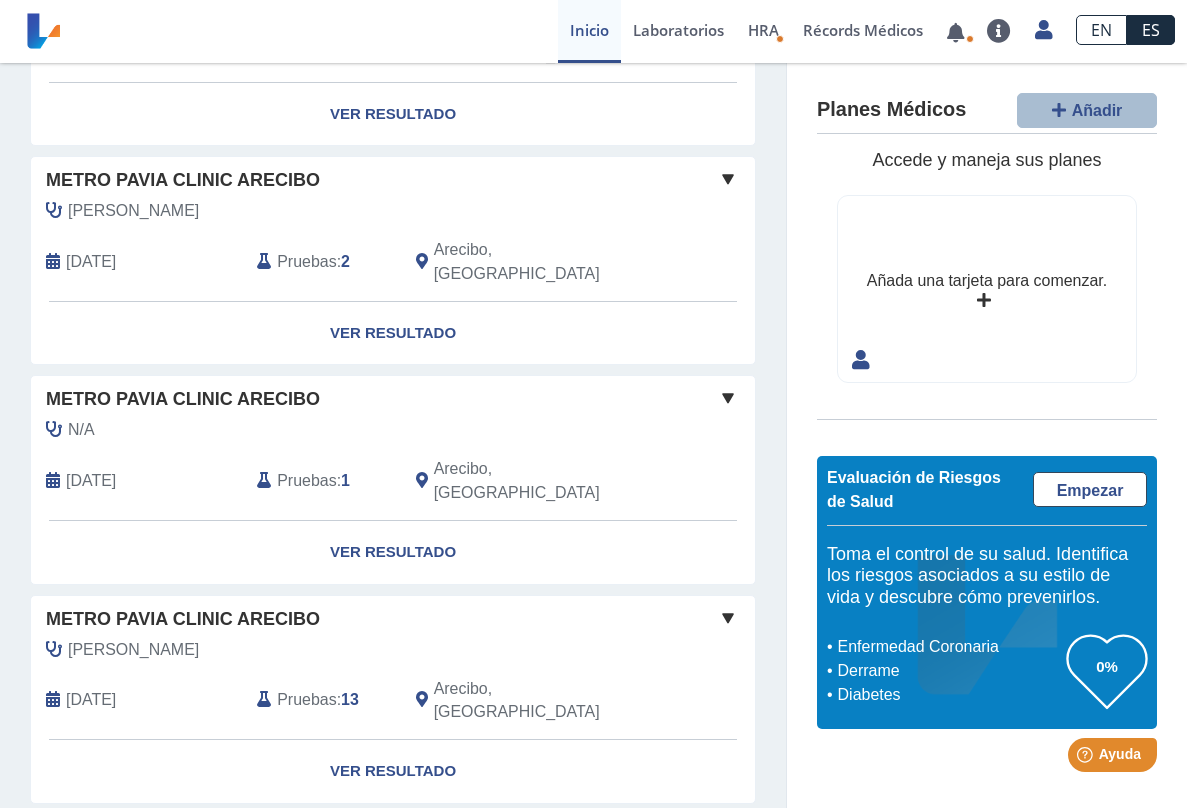 scroll, scrollTop: 816, scrollLeft: 0, axis: vertical 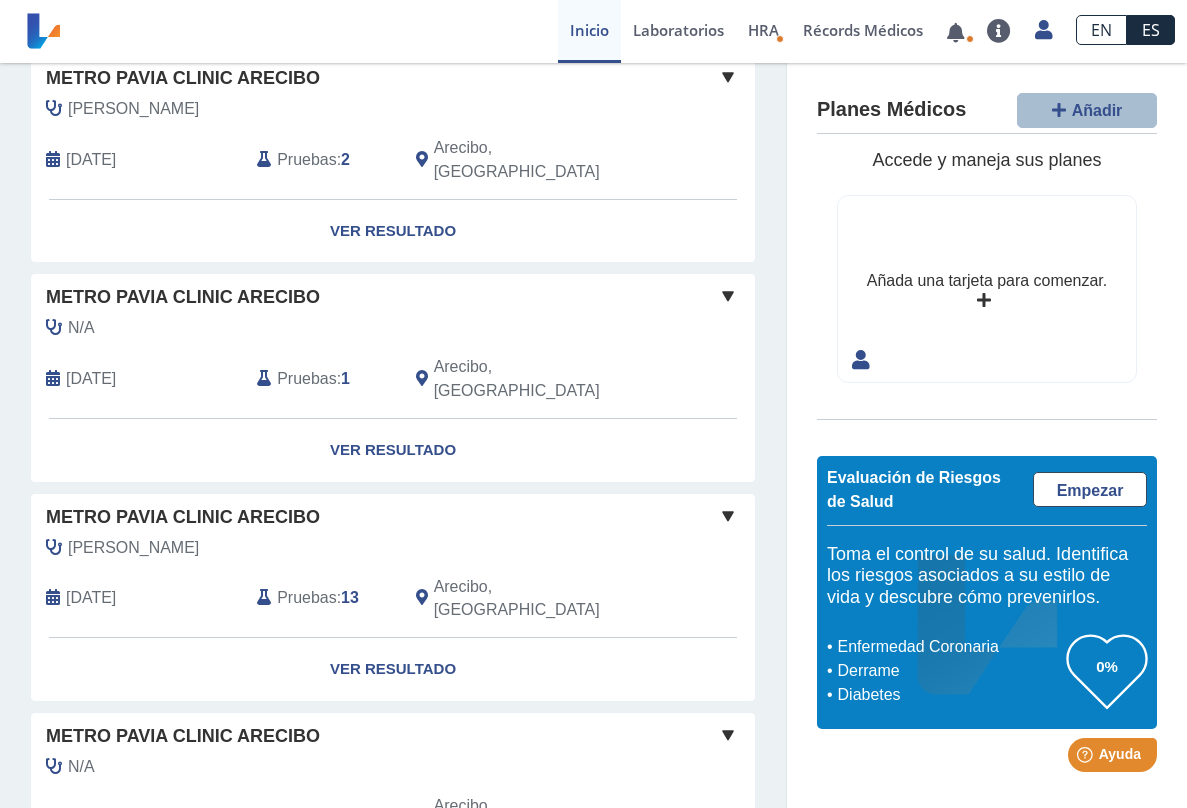 click 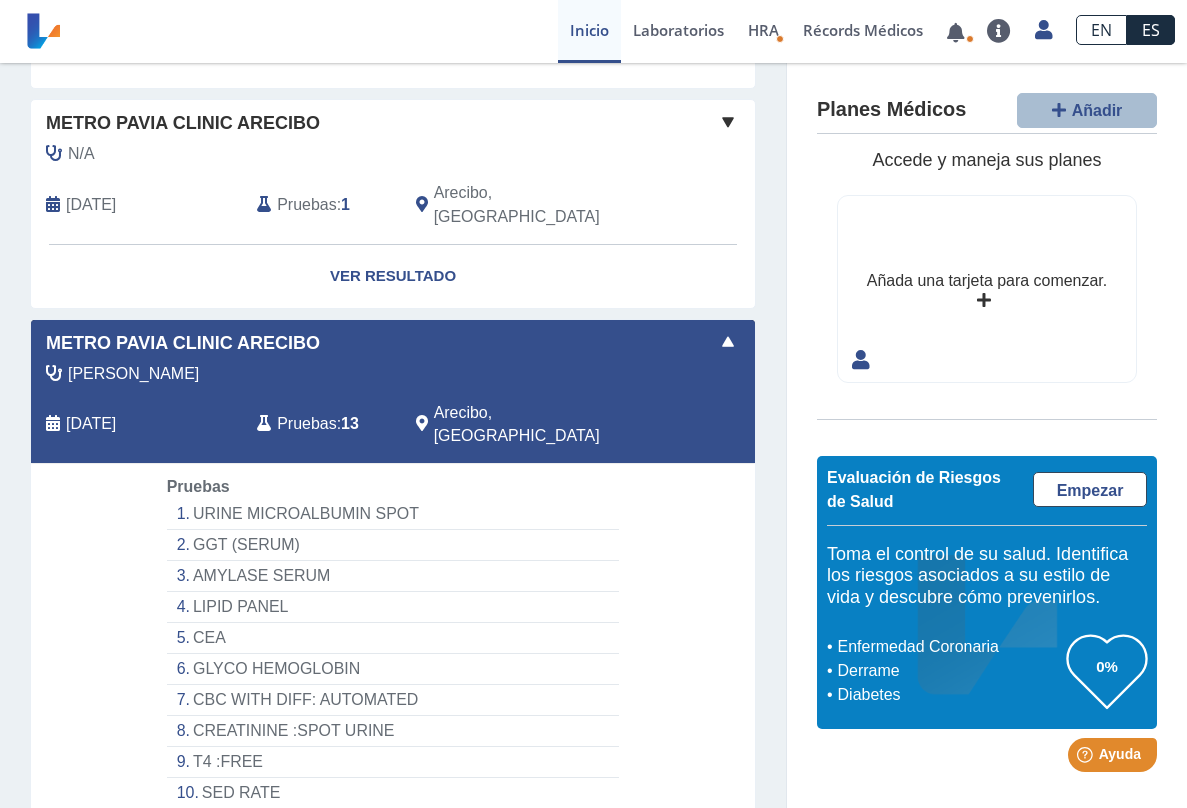 scroll, scrollTop: 1020, scrollLeft: 0, axis: vertical 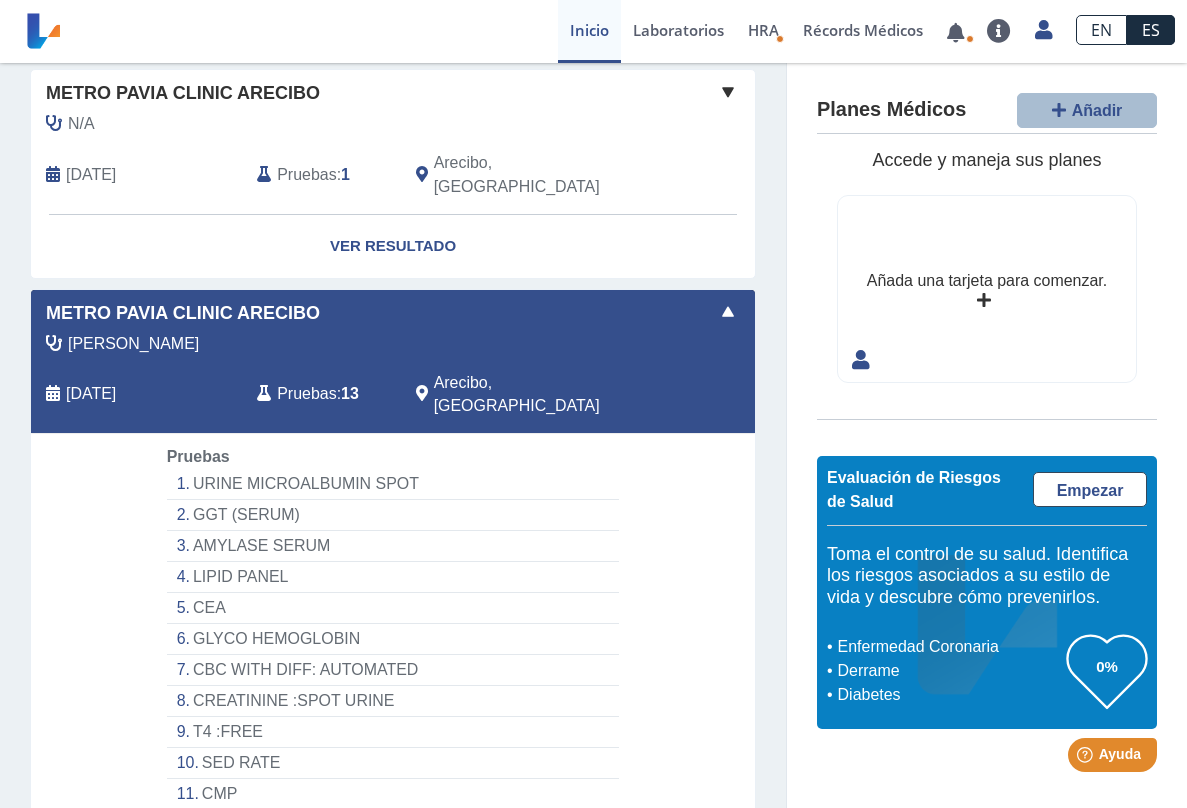 click on "[MEDICAL_DATA]: BLOOD" 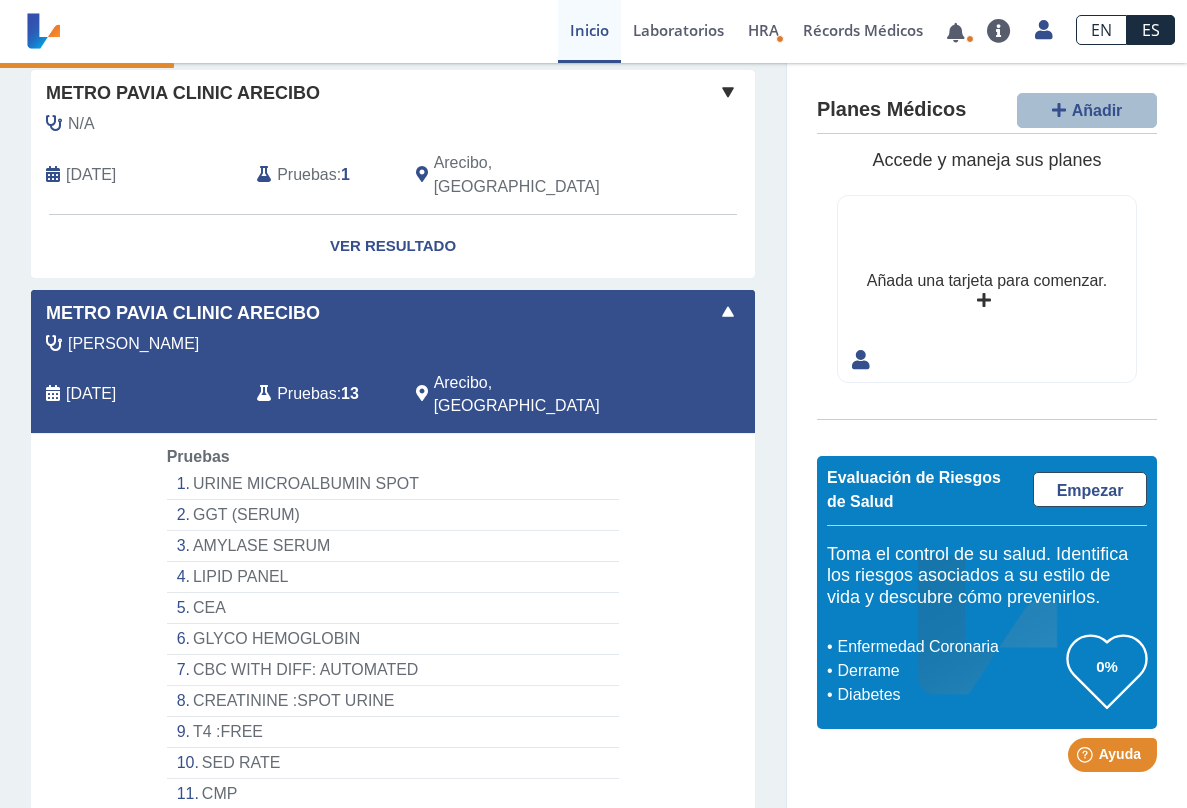 click on "[MEDICAL_DATA]: BLOOD" 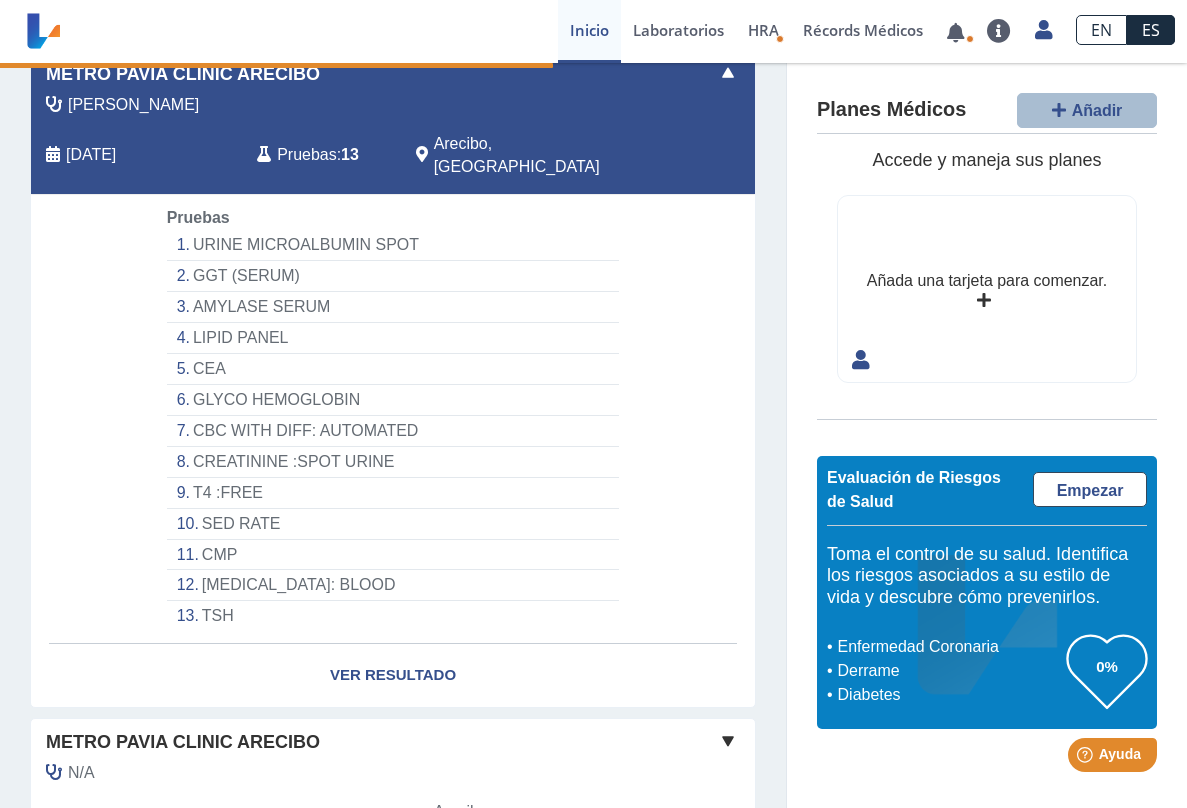 scroll, scrollTop: 1282, scrollLeft: 0, axis: vertical 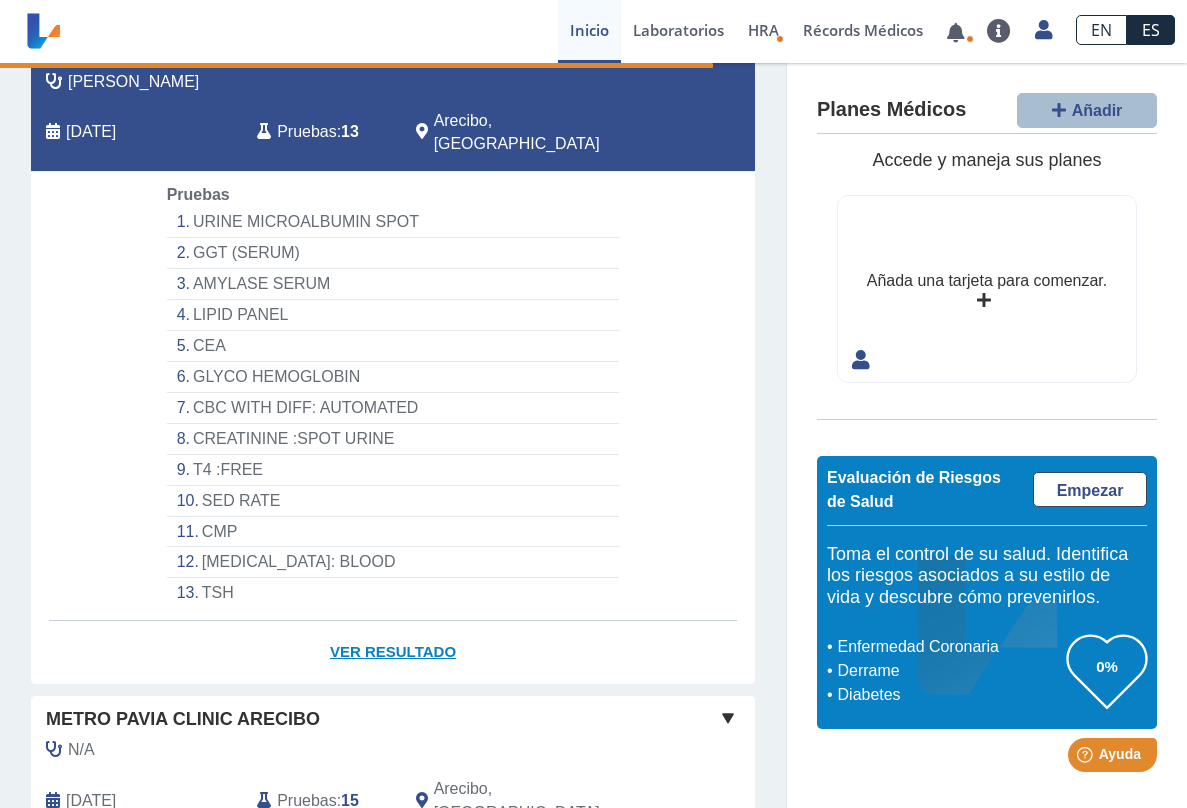 click on "Ver Resultado" 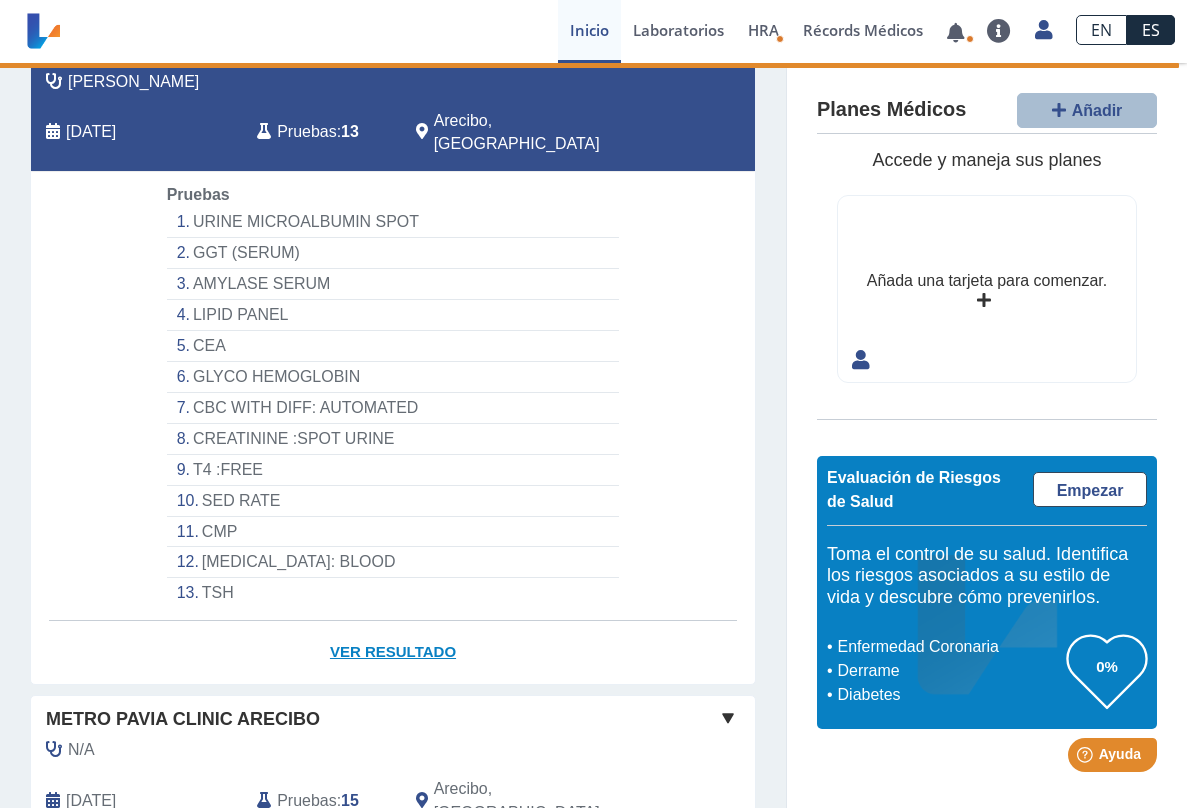 click on "Ver Resultado" 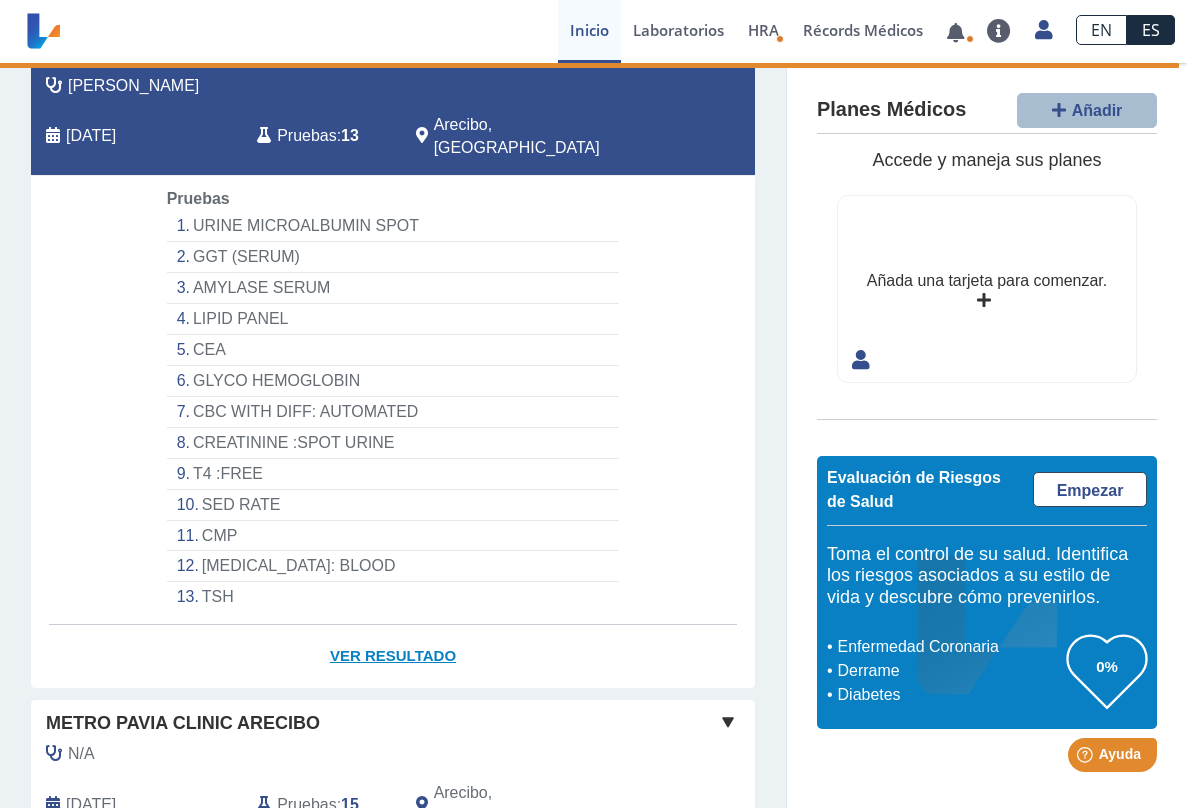scroll, scrollTop: 1282, scrollLeft: 0, axis: vertical 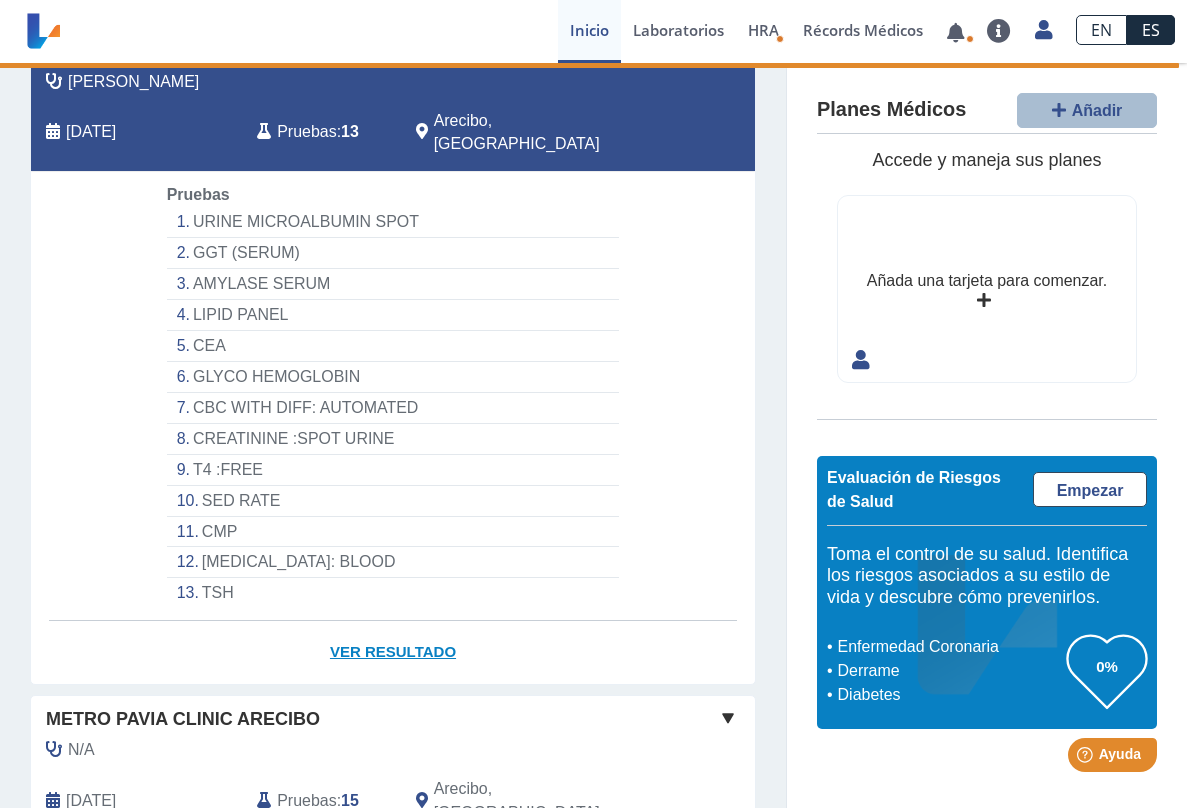 click on "Ver Resultado" 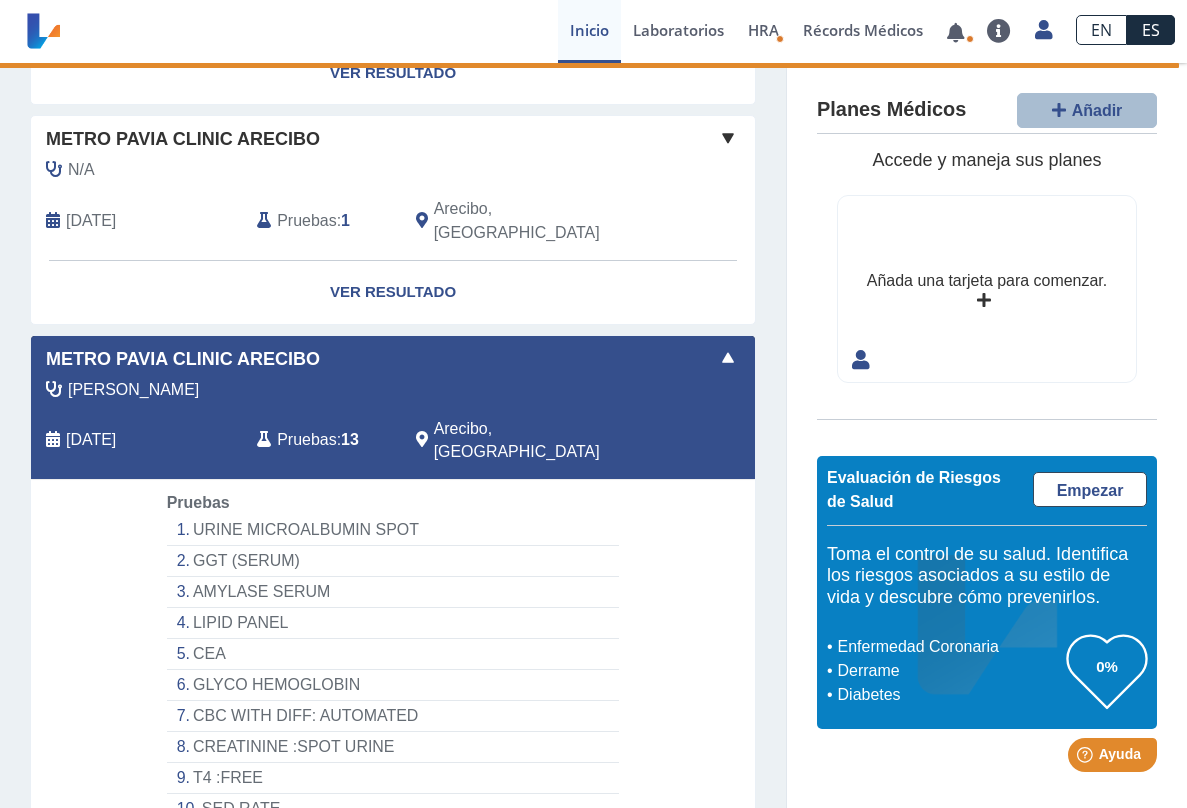 scroll, scrollTop: 976, scrollLeft: 0, axis: vertical 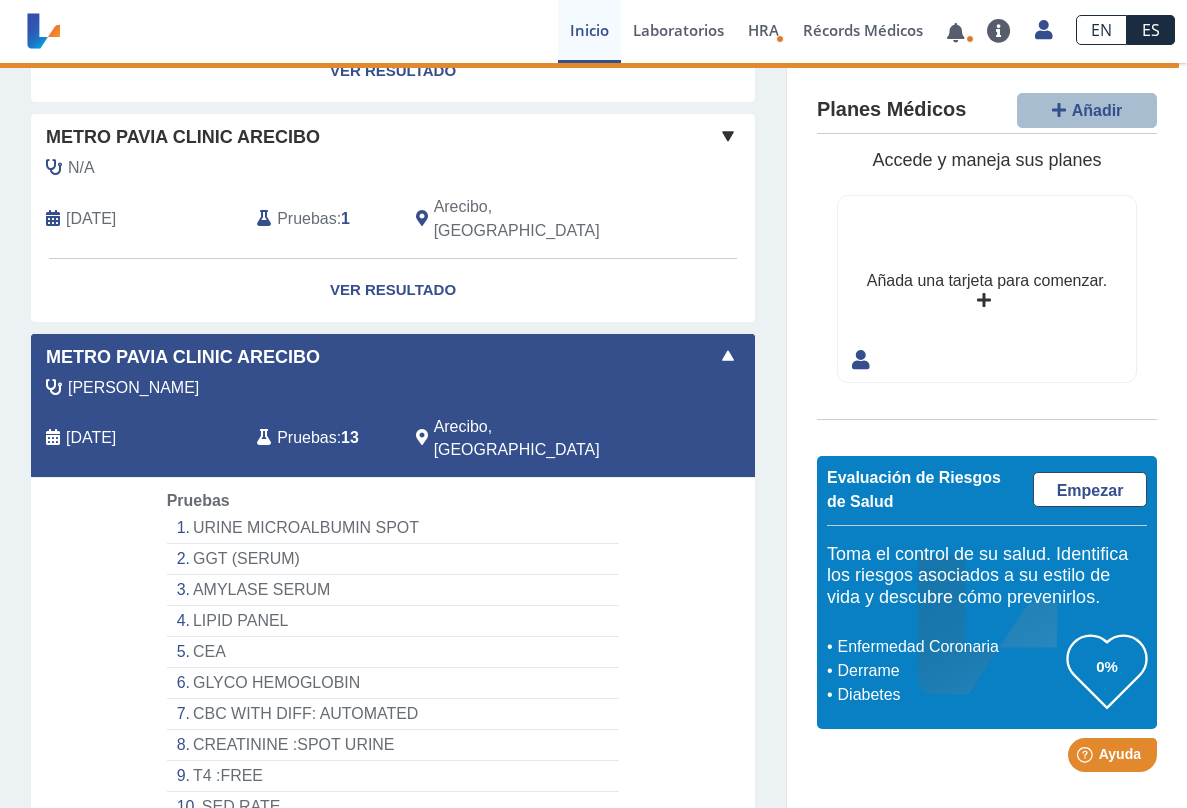 click on "[MEDICAL_DATA]: BLOOD" 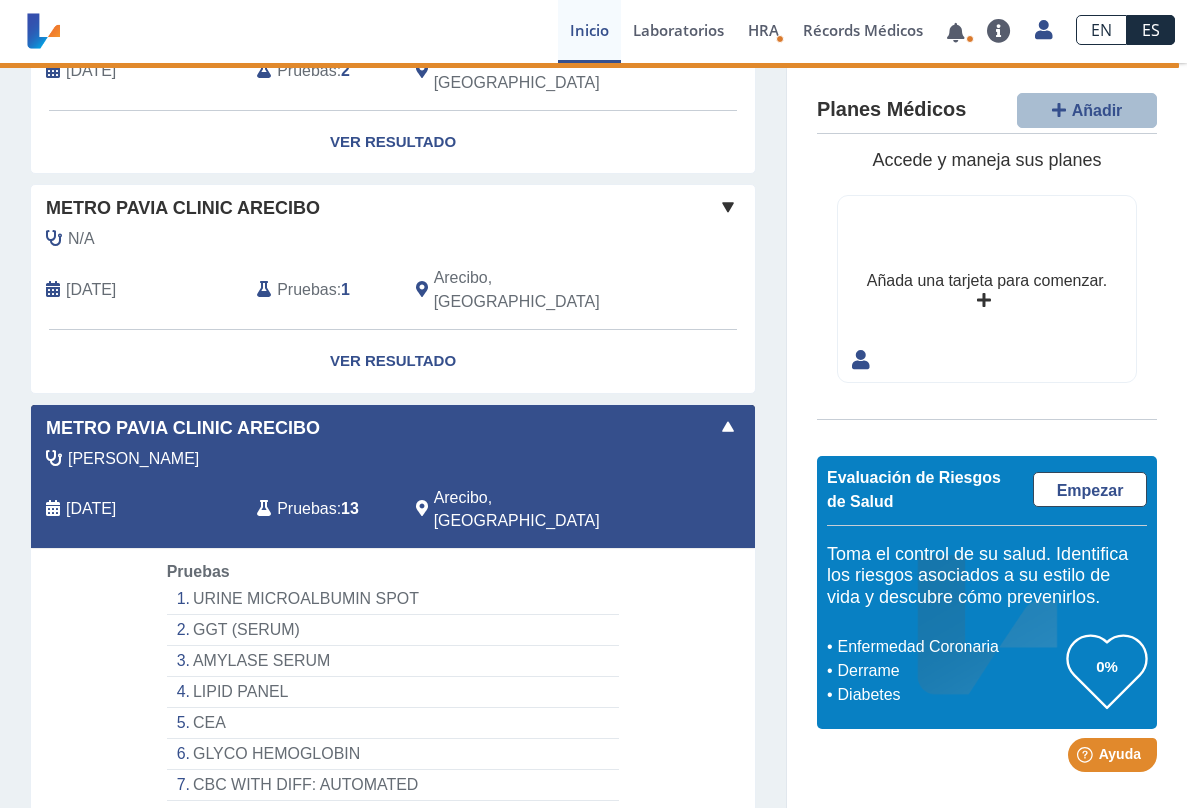 scroll, scrollTop: 772, scrollLeft: 0, axis: vertical 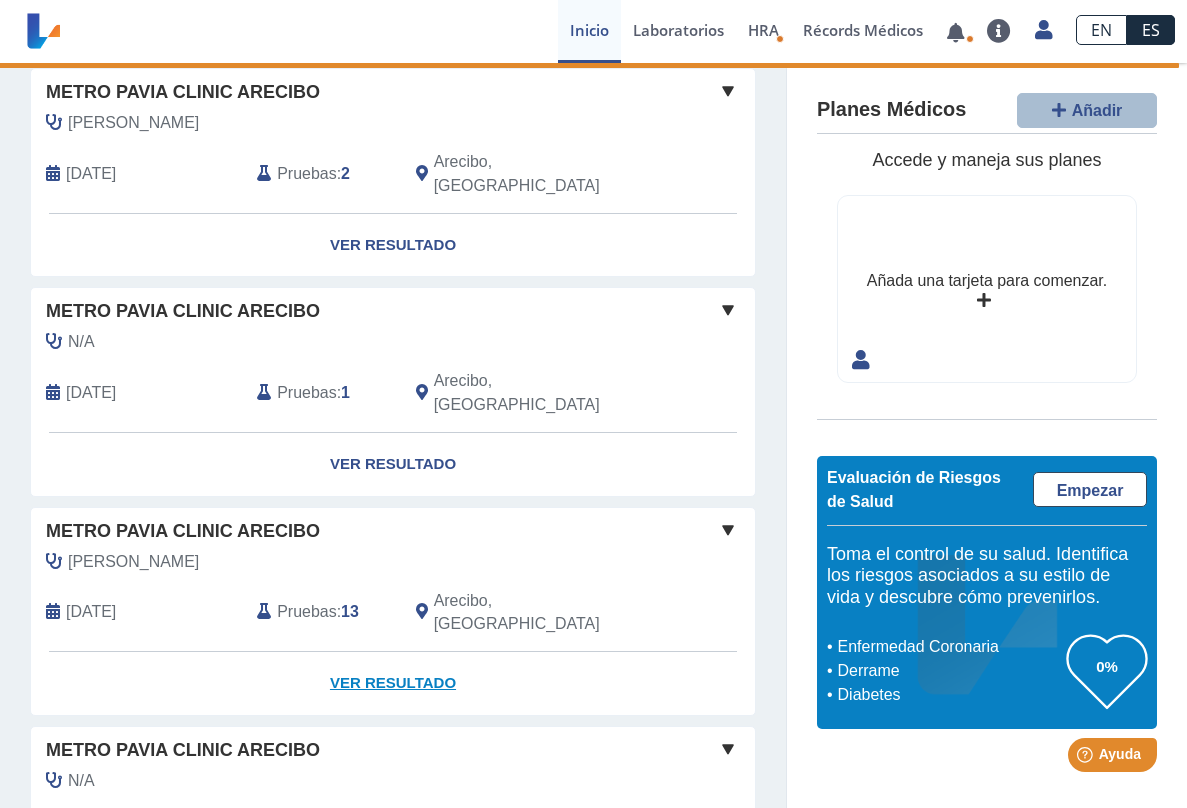 click on "Ver Resultado" 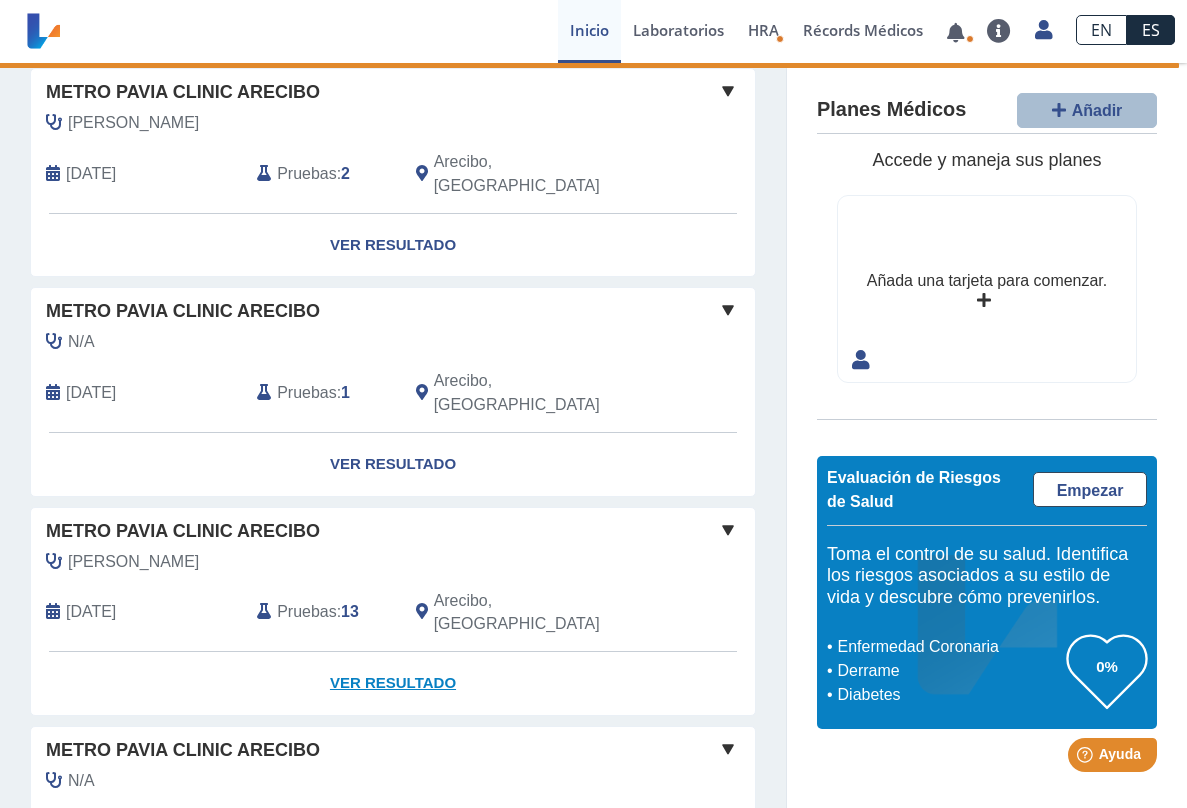 click on "Ver Resultado" 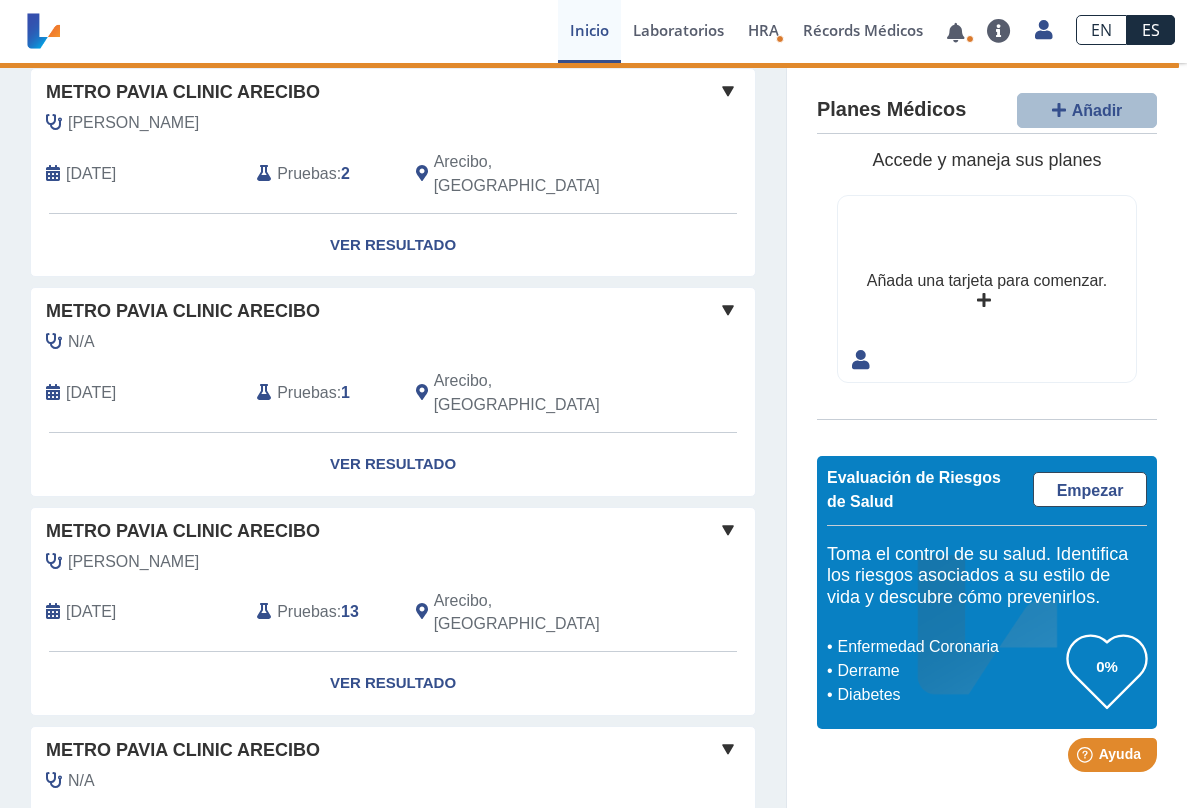 click on "Metro Pavia Clinic Arecibo" 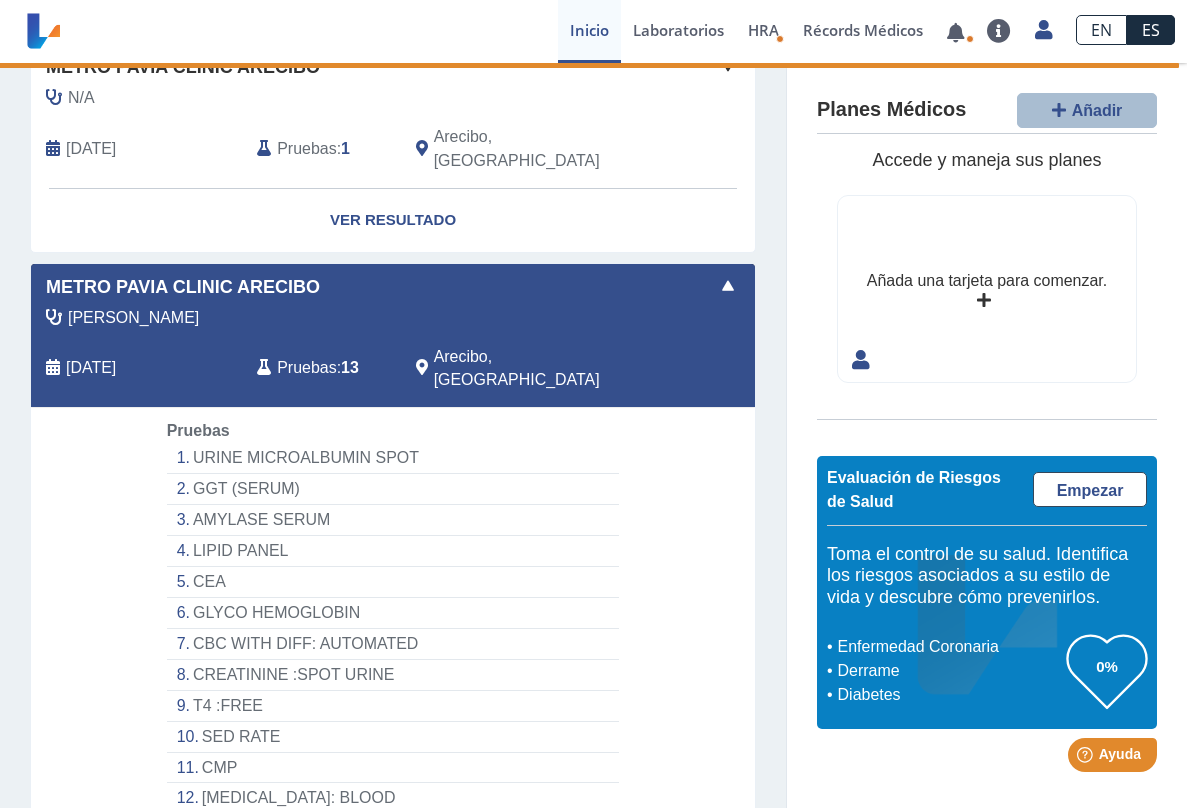 scroll, scrollTop: 1108, scrollLeft: 0, axis: vertical 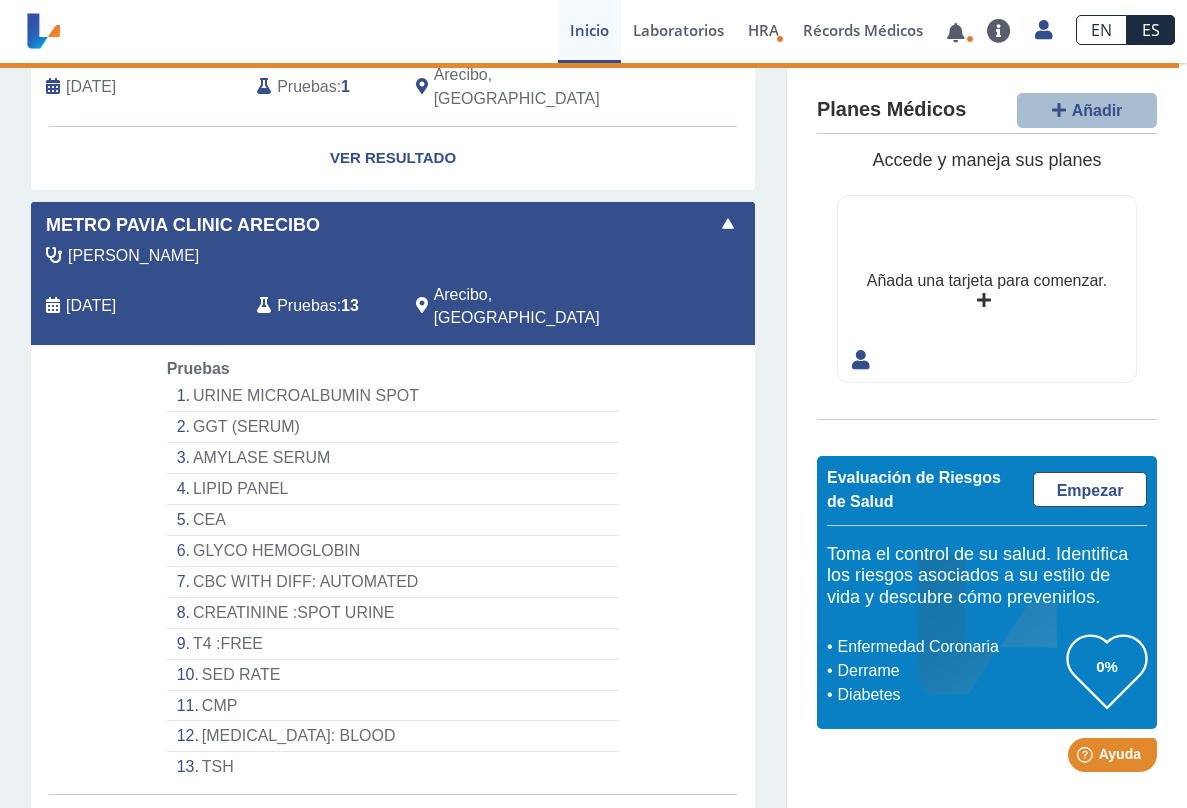 click on "Ver Resultado" 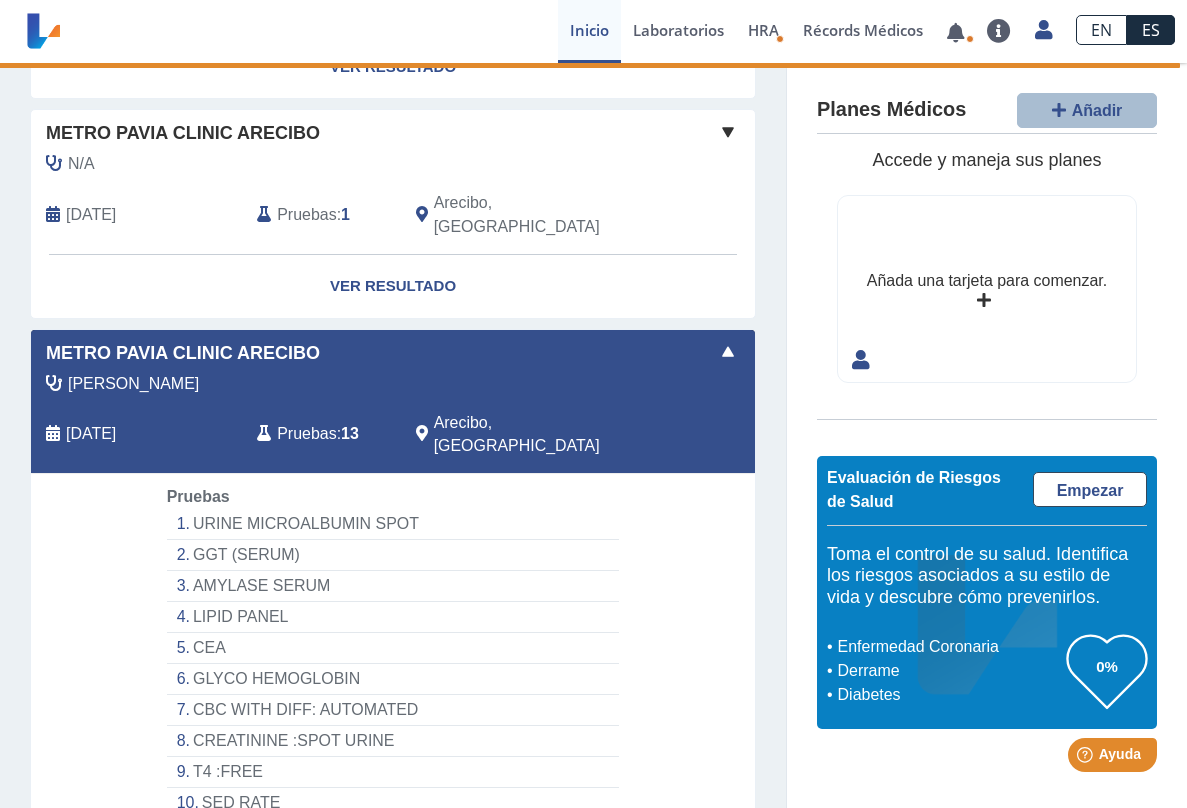 scroll, scrollTop: 1078, scrollLeft: 0, axis: vertical 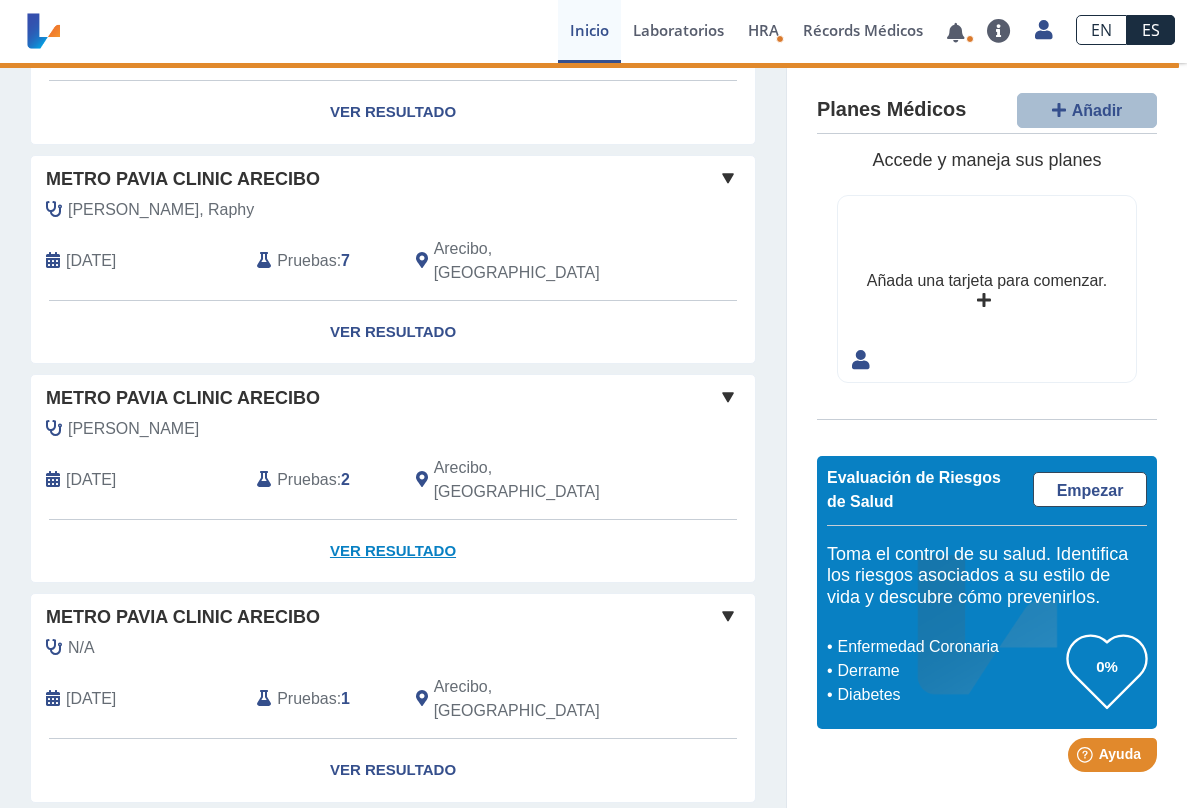 click on "Ver Resultado" 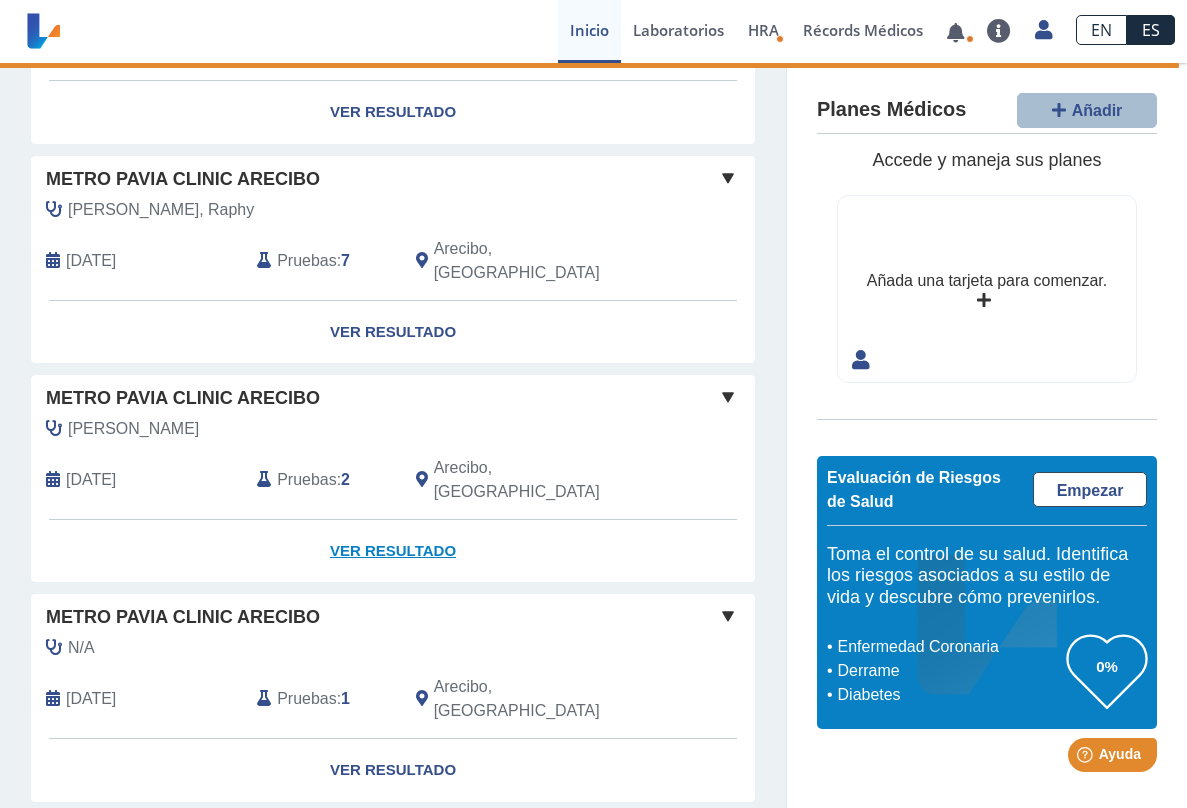 click on "Ver Resultado" 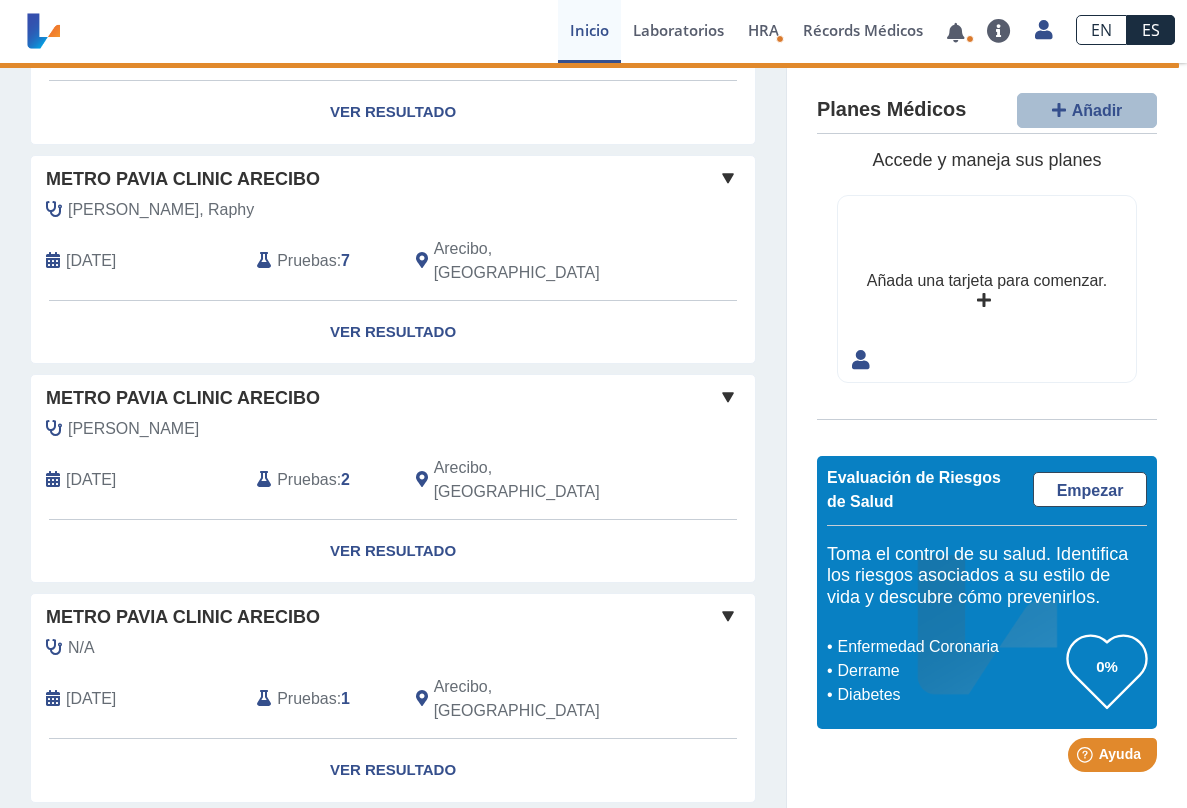 click 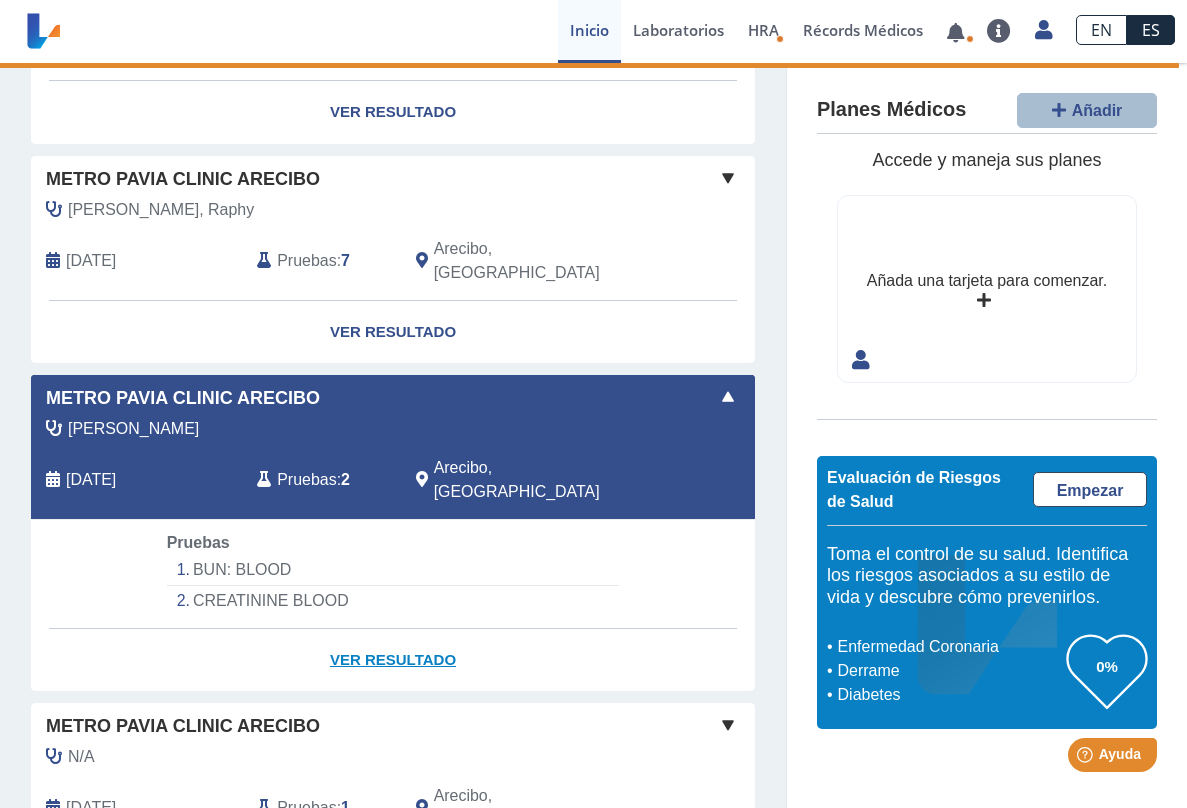 click on "Ver Resultado" 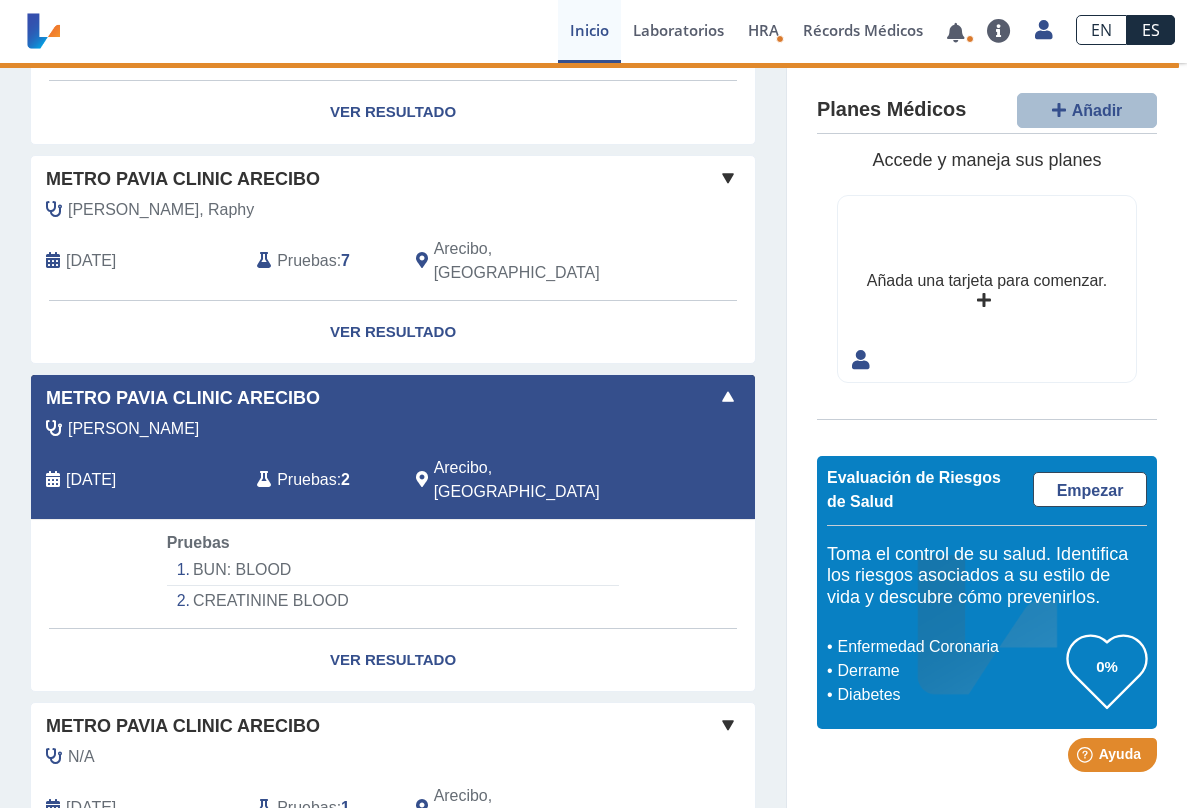 click on "BUN: BLOOD" 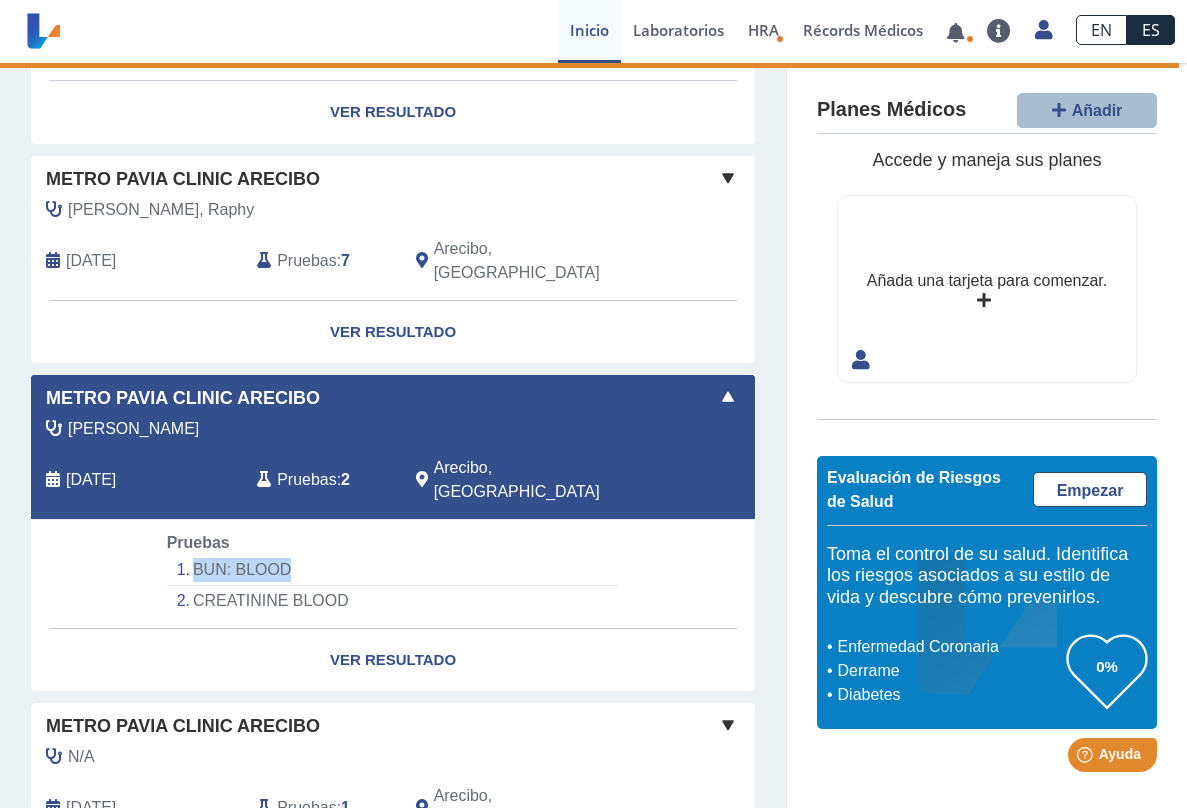 click on "BUN: BLOOD" 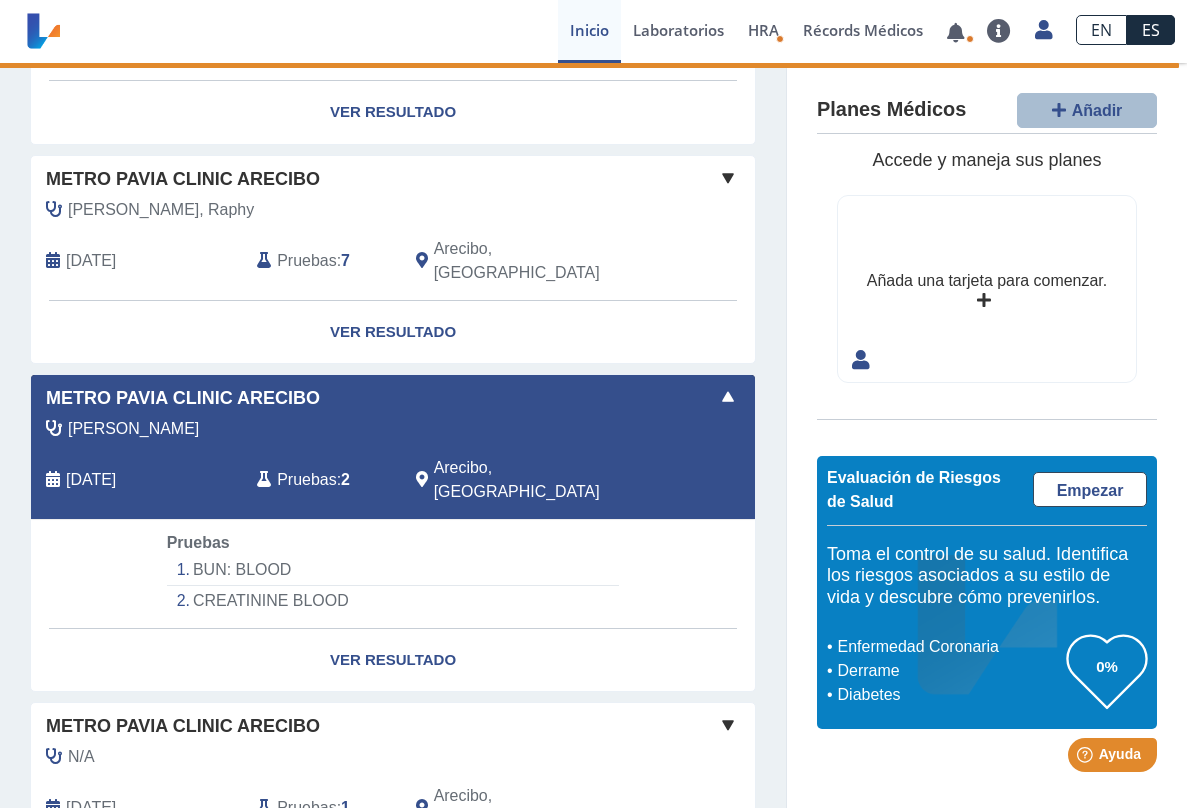 click on "BUN: BLOOD" 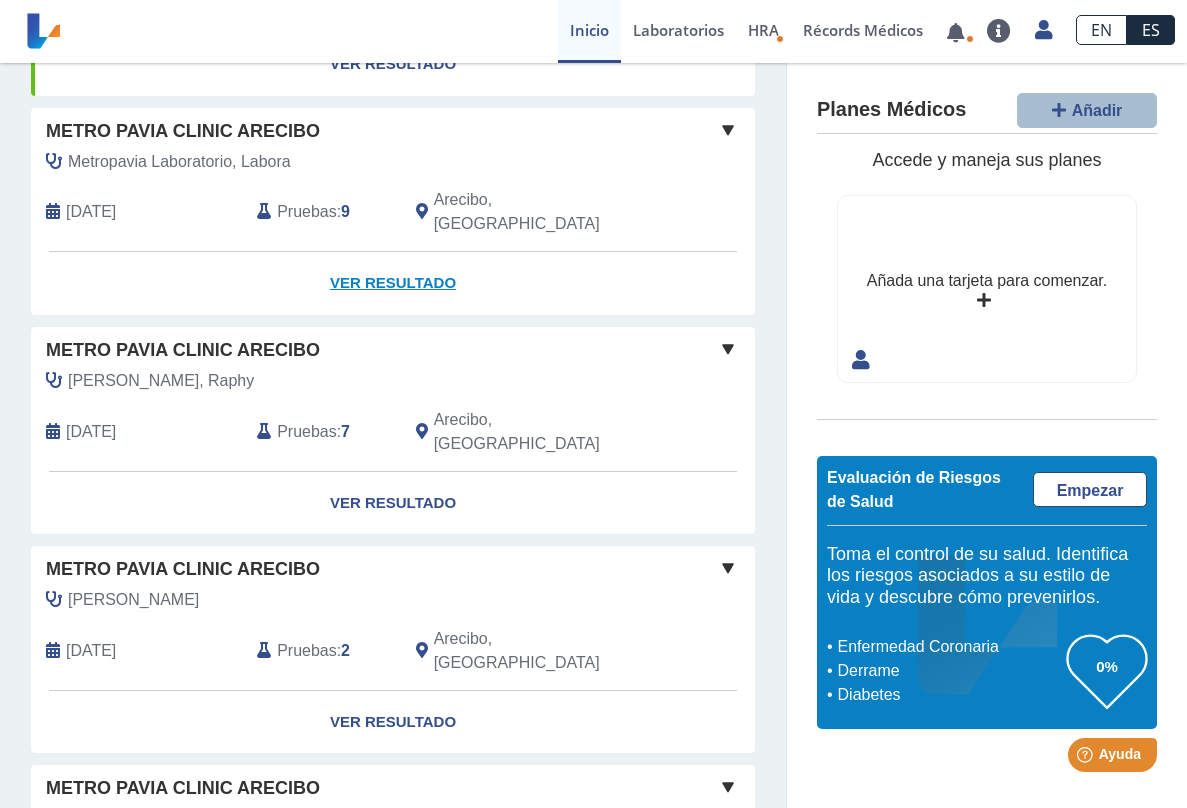 scroll, scrollTop: 292, scrollLeft: 0, axis: vertical 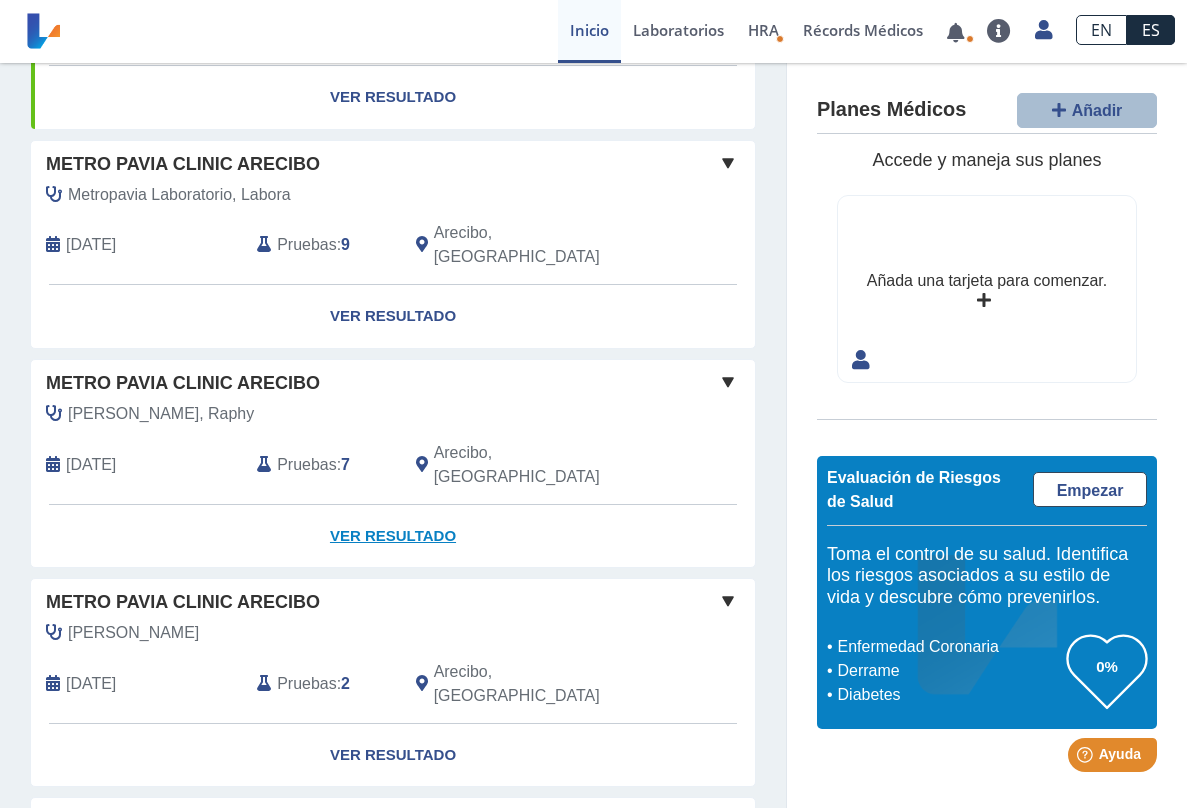 click on "Ver Resultado" 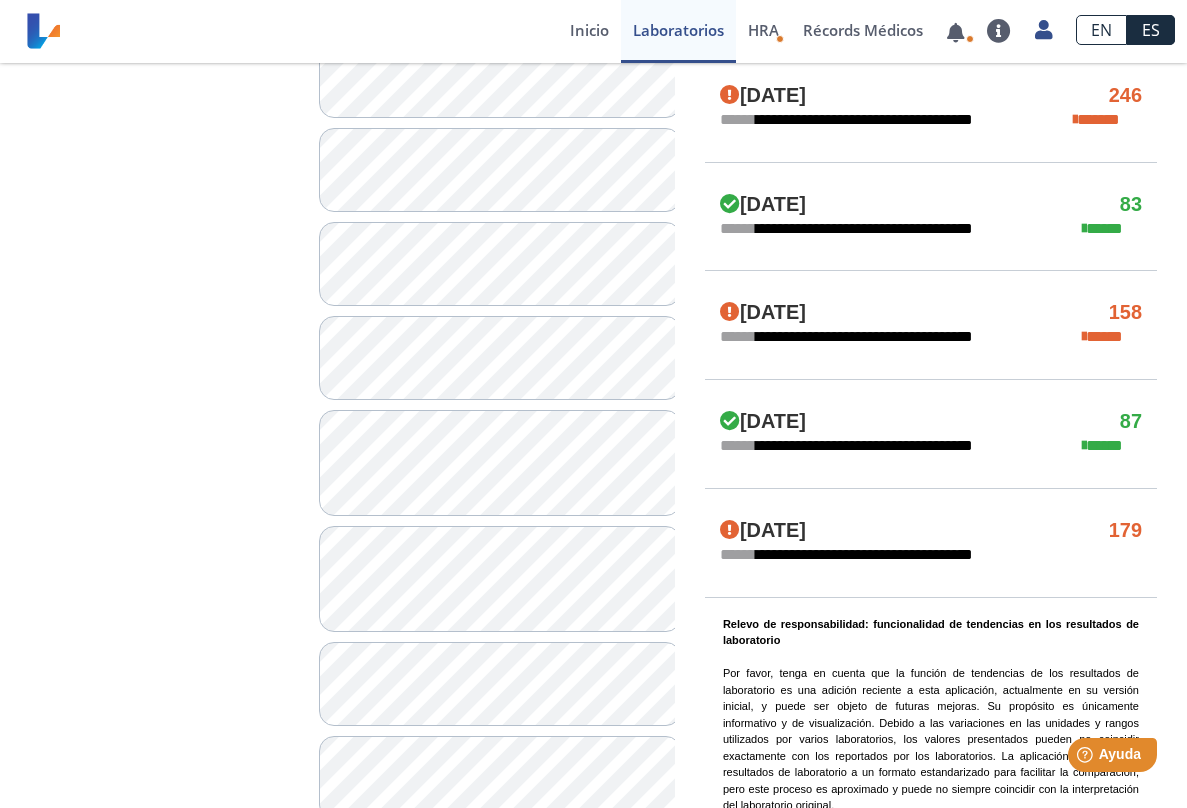 scroll, scrollTop: 1108, scrollLeft: 0, axis: vertical 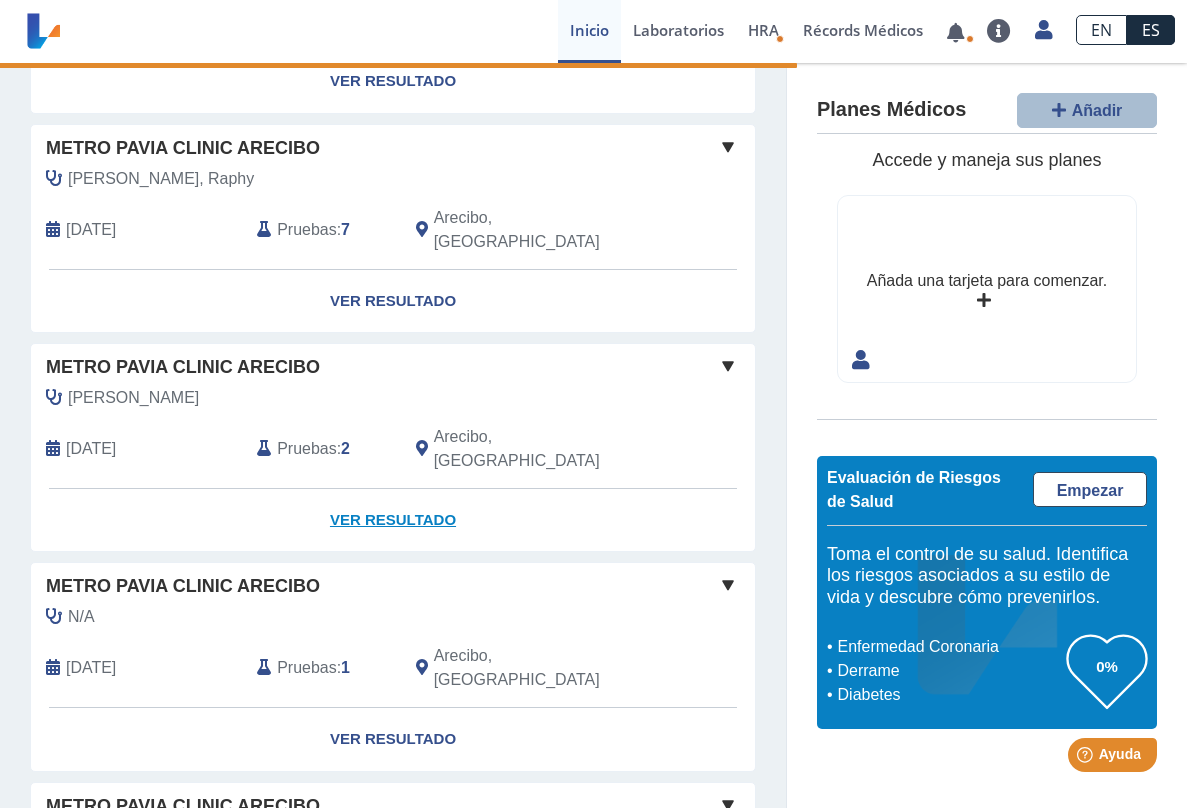 click on "Ver Resultado" 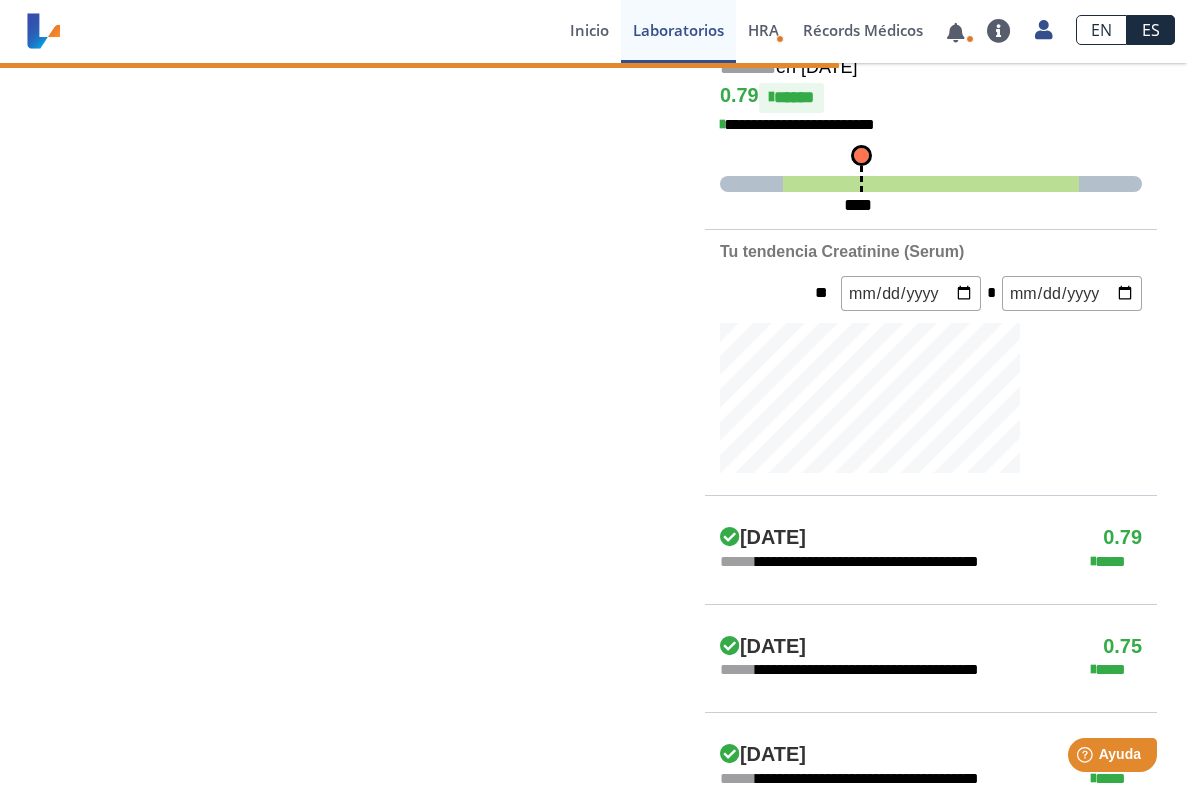 scroll, scrollTop: 0, scrollLeft: 0, axis: both 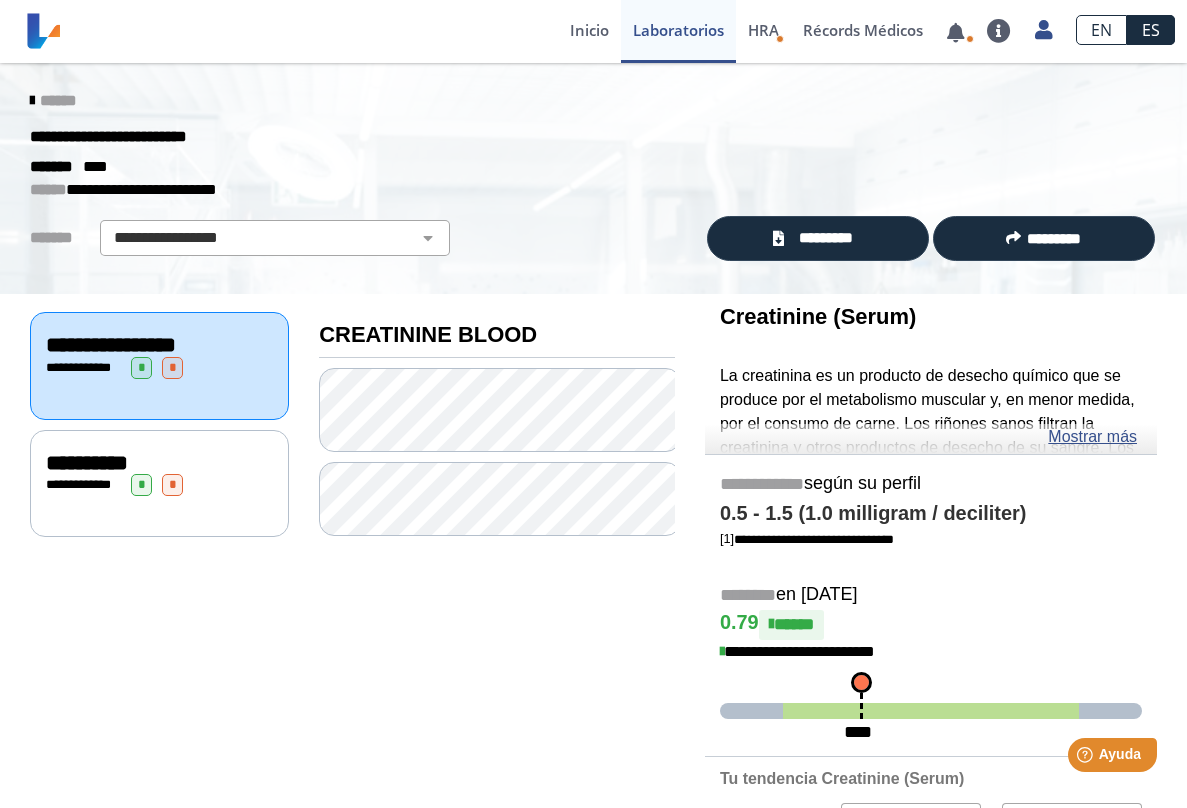 click on "**********" 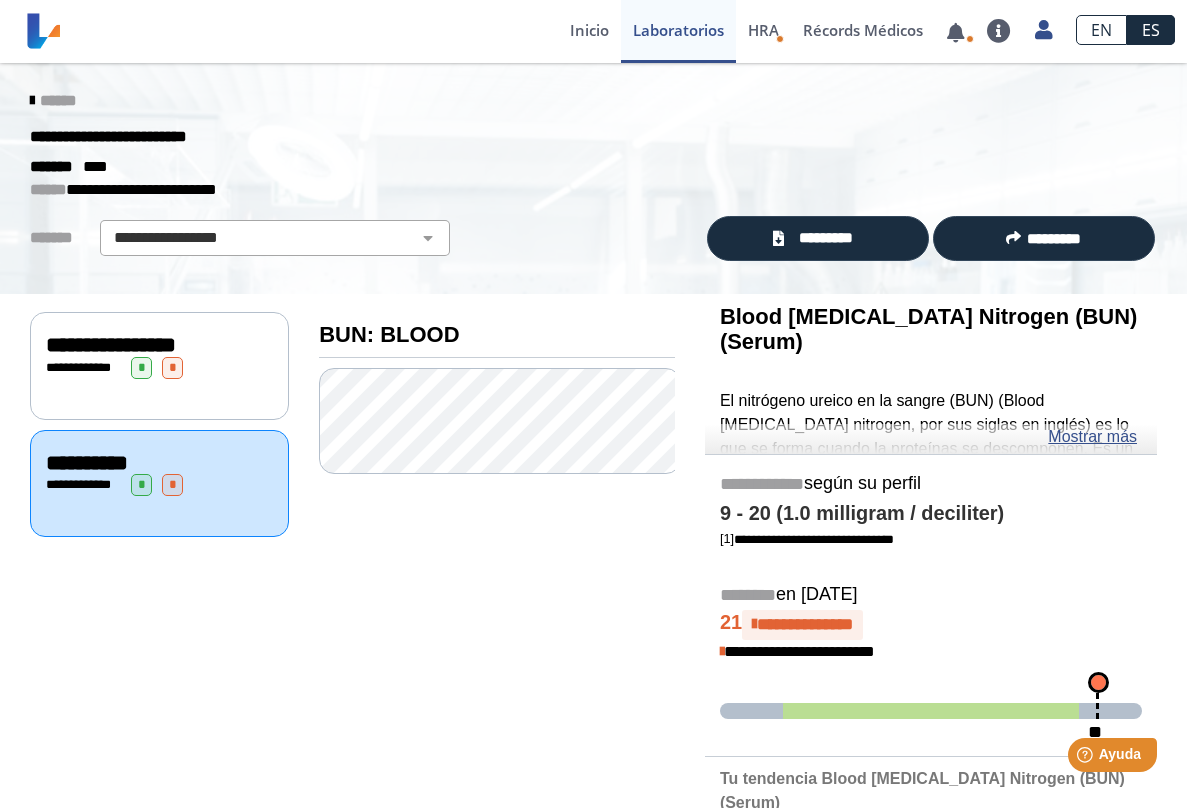 click on "**********" 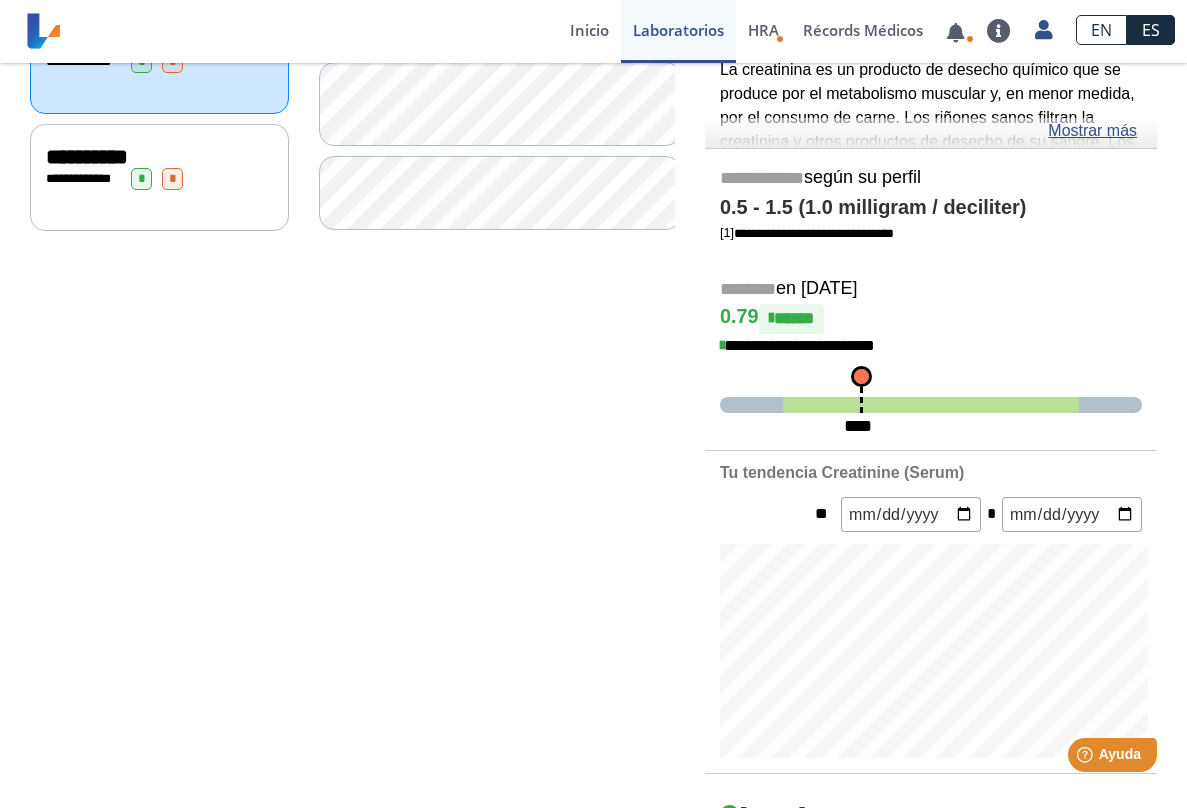 scroll, scrollTop: 0, scrollLeft: 0, axis: both 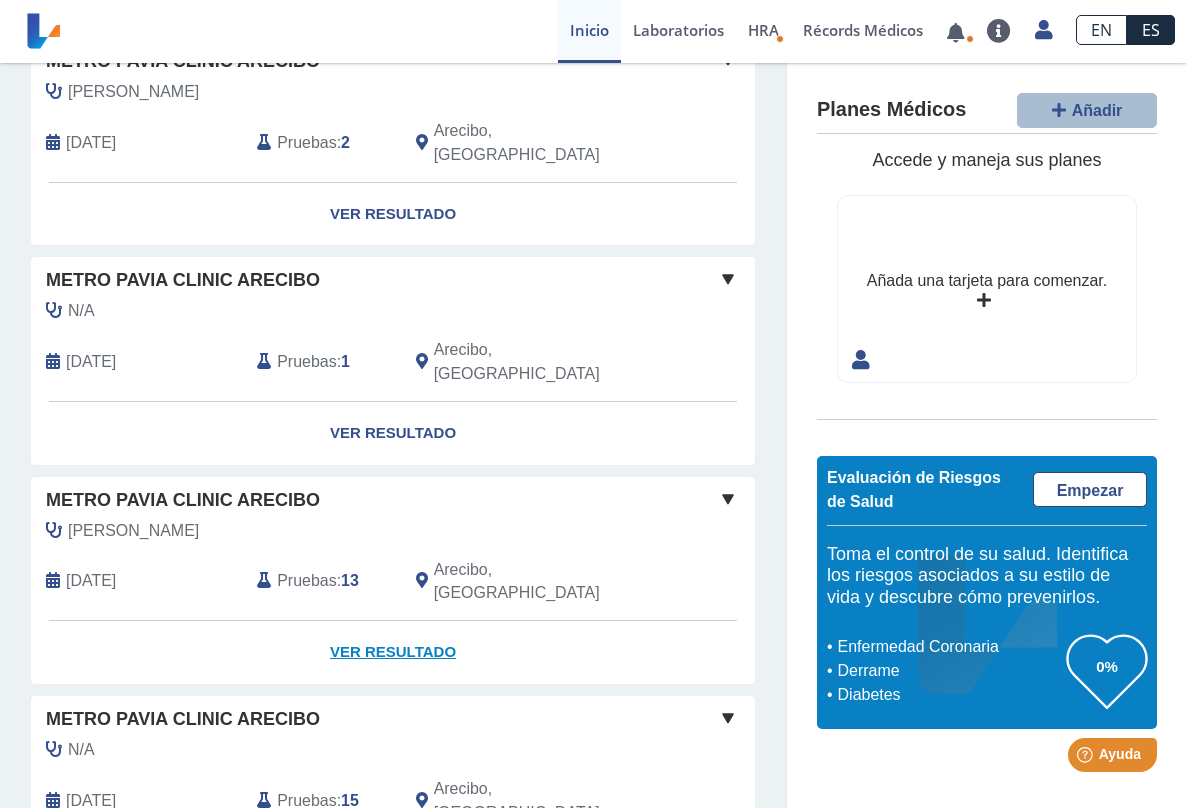 click on "Ver Resultado" 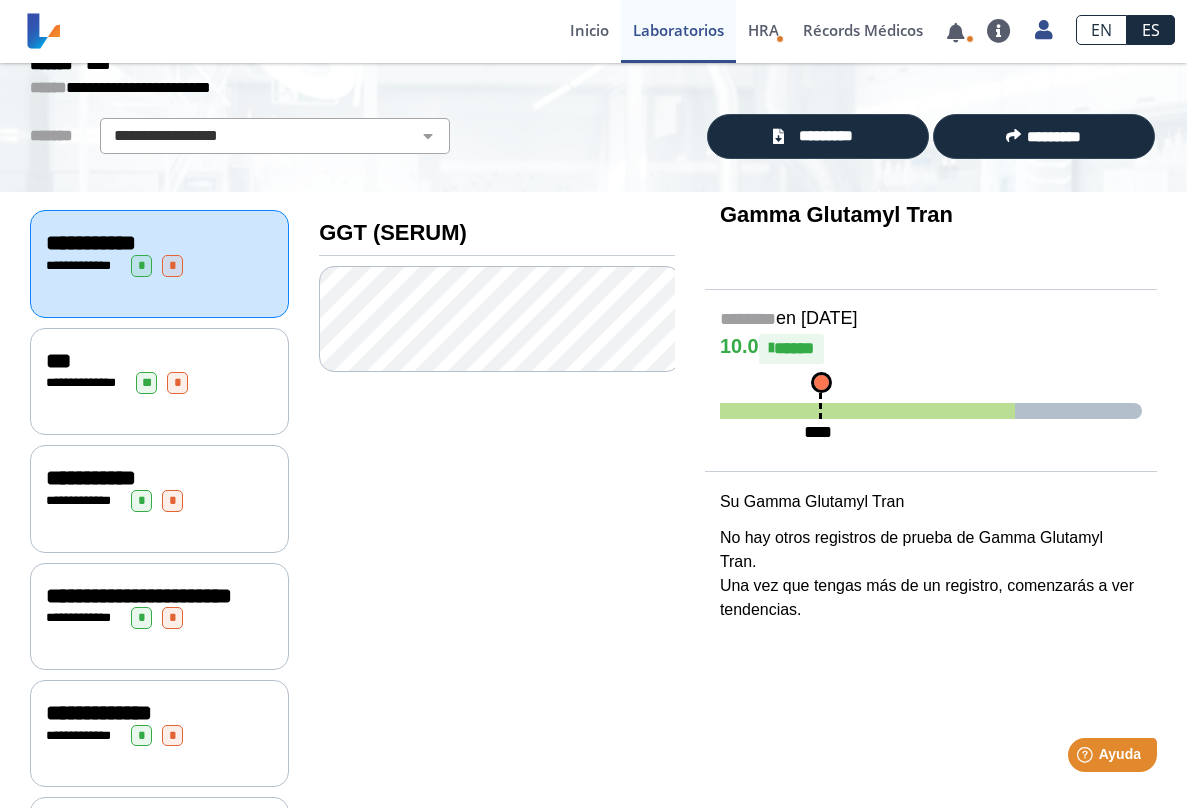 scroll, scrollTop: 204, scrollLeft: 0, axis: vertical 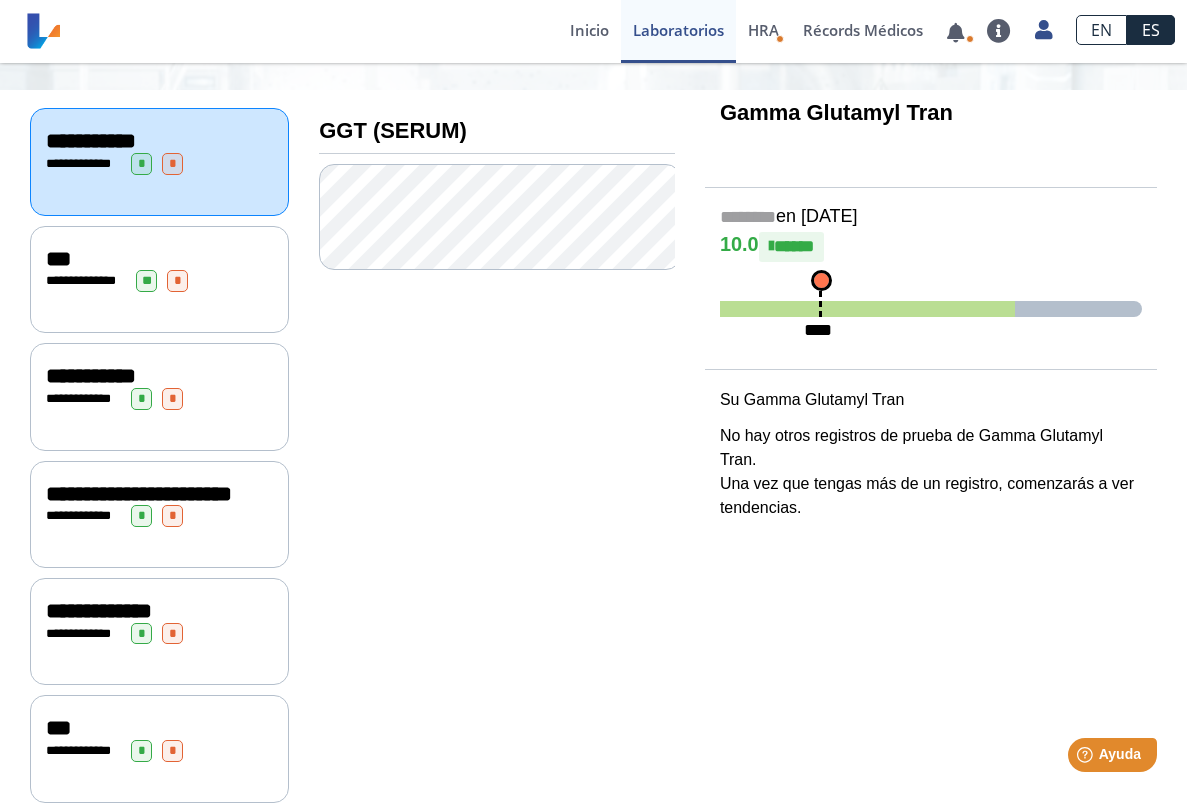 click on "**********" 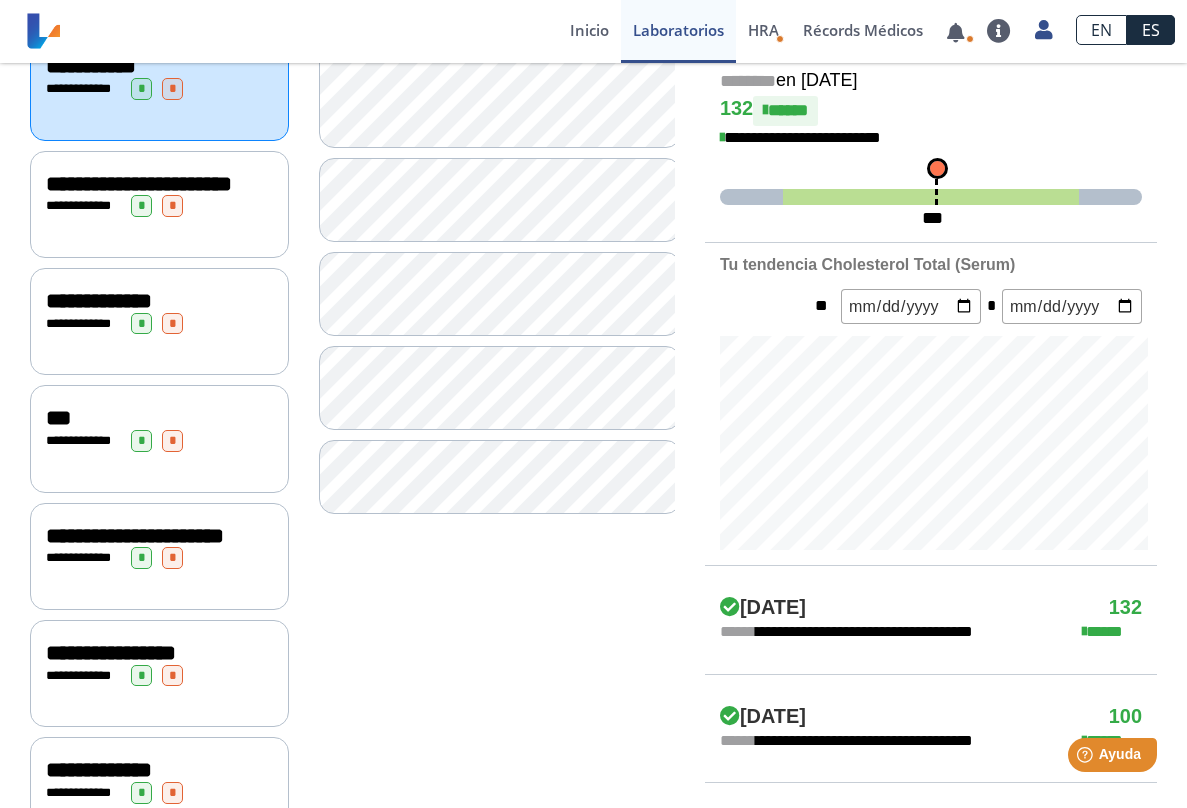 scroll, scrollTop: 510, scrollLeft: 0, axis: vertical 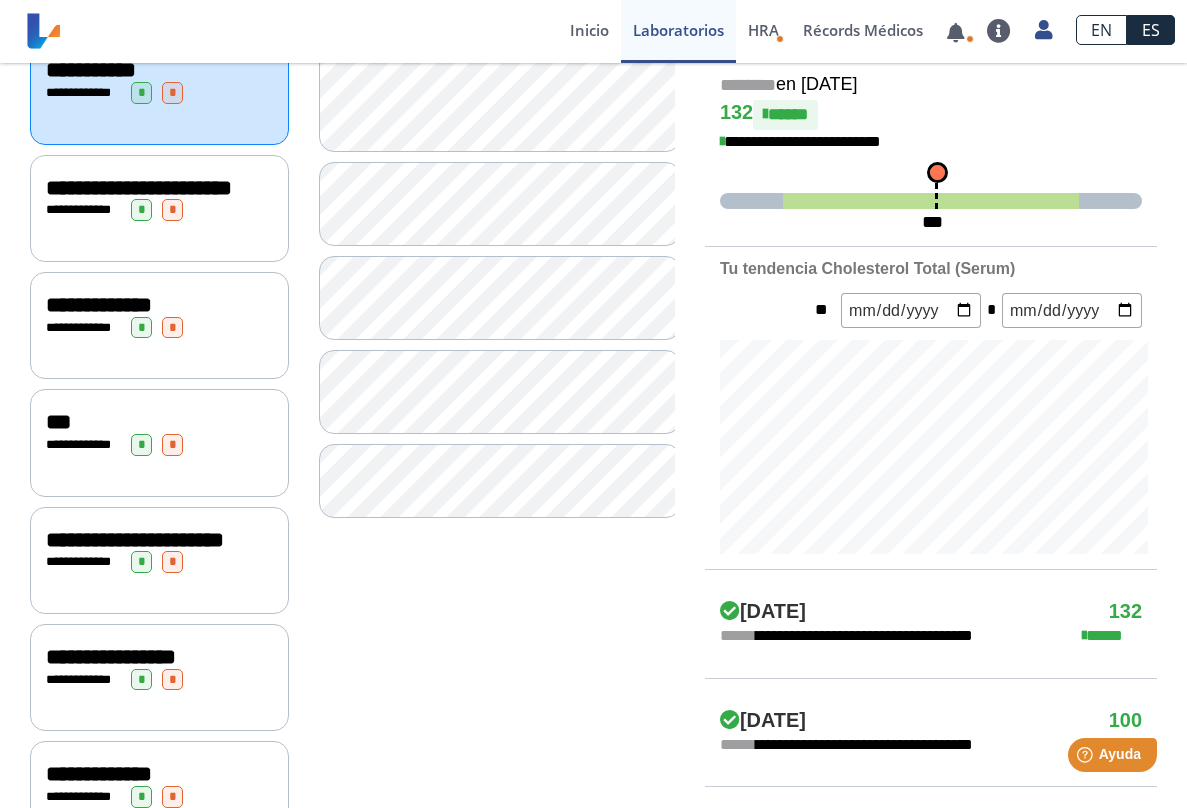 click on "***" 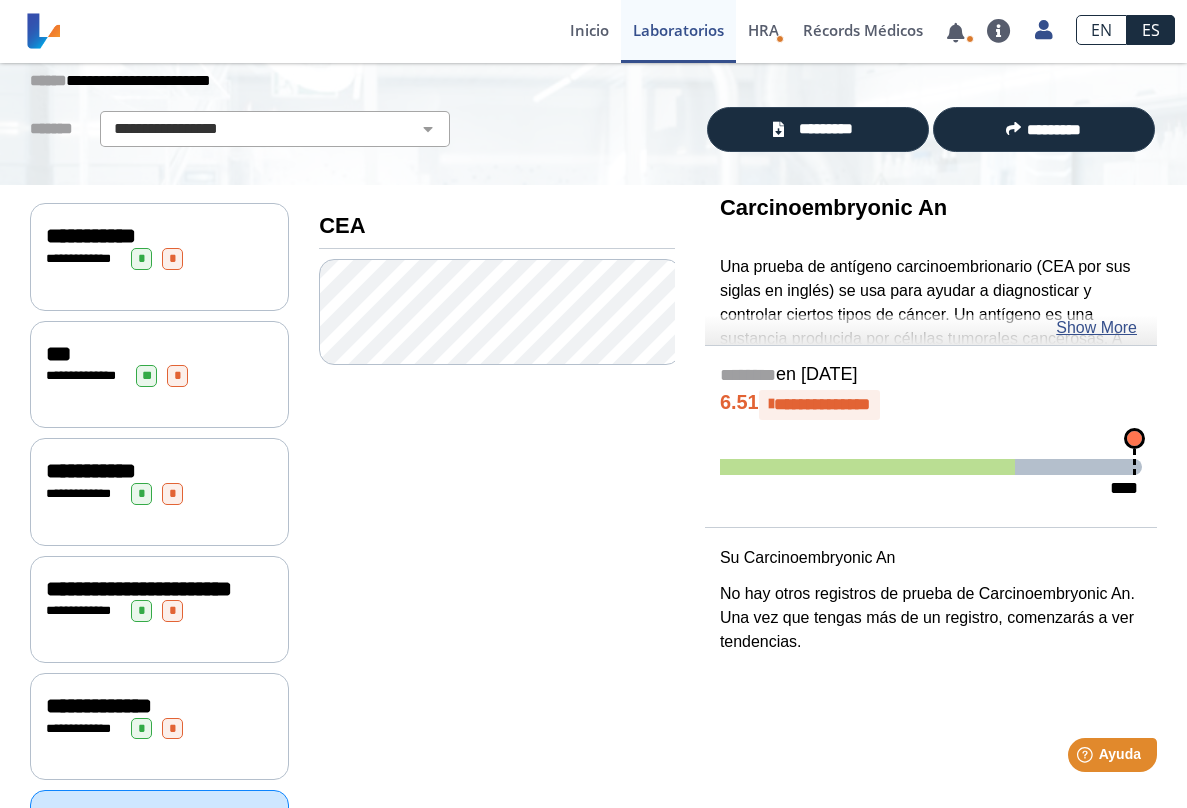 scroll, scrollTop: 102, scrollLeft: 0, axis: vertical 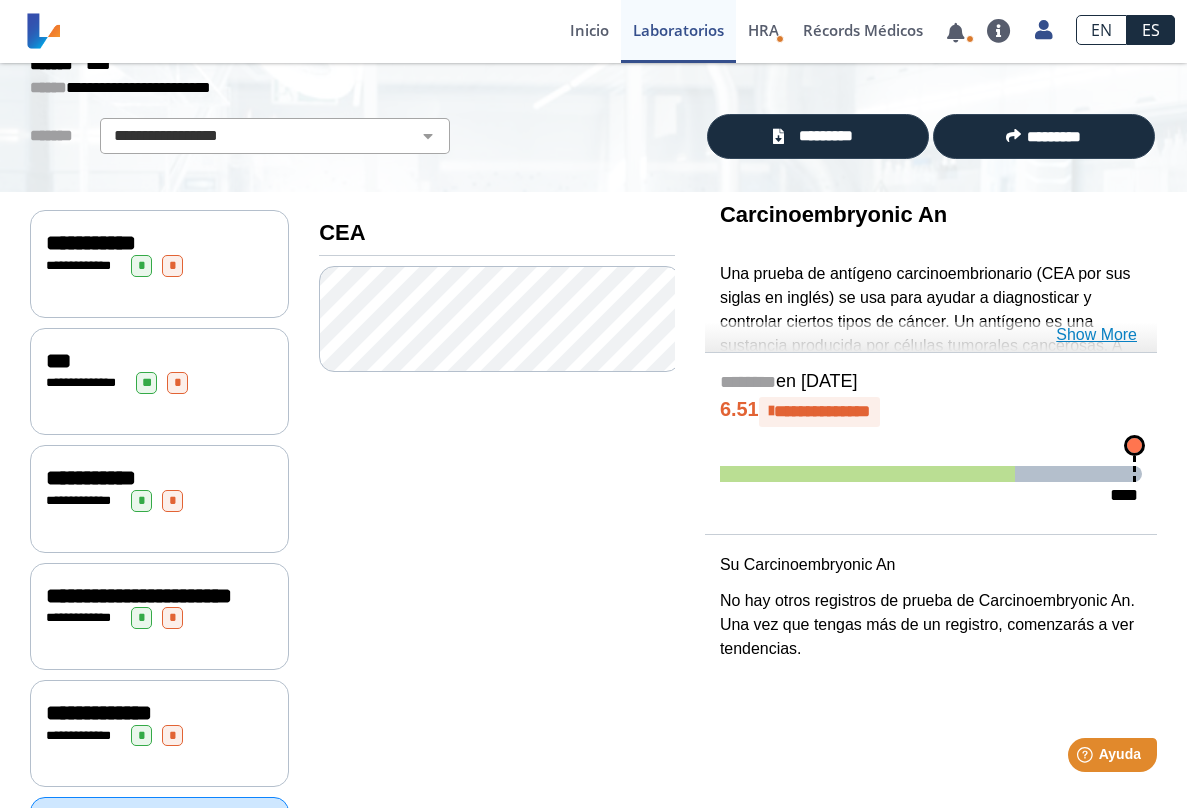click on "Show More" 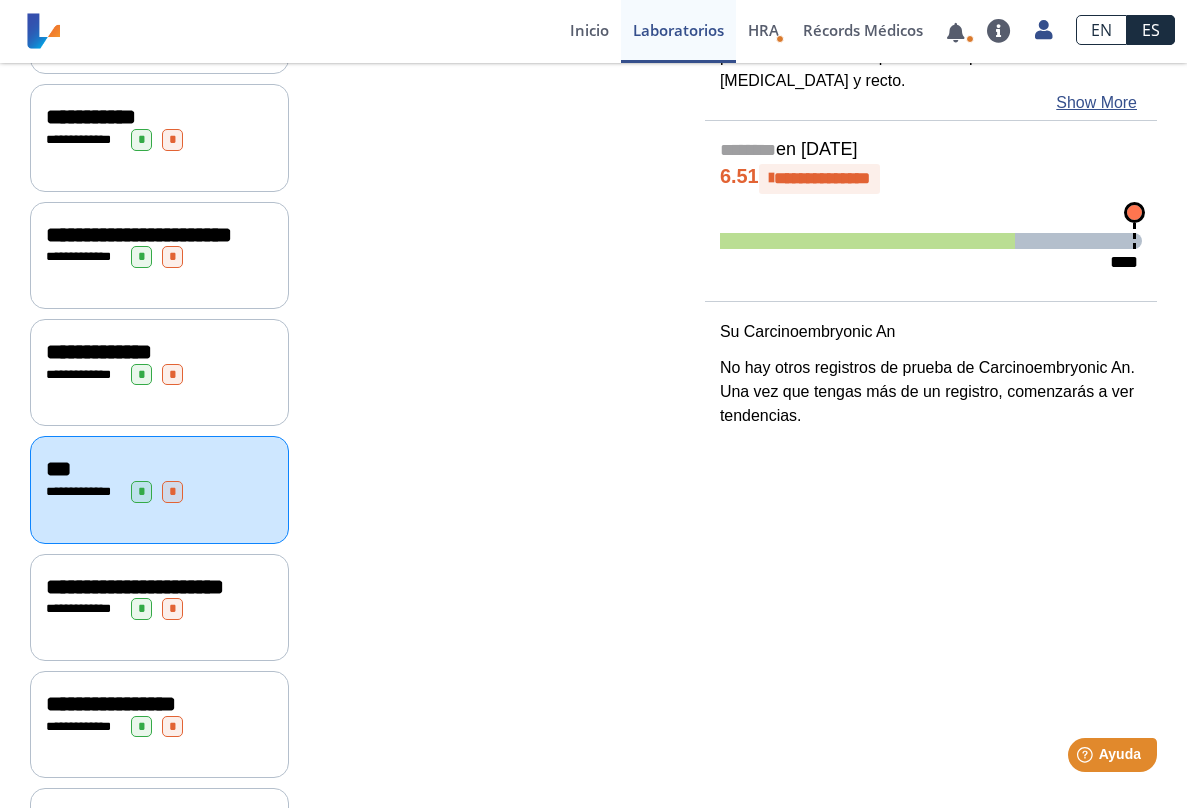 scroll, scrollTop: 510, scrollLeft: 0, axis: vertical 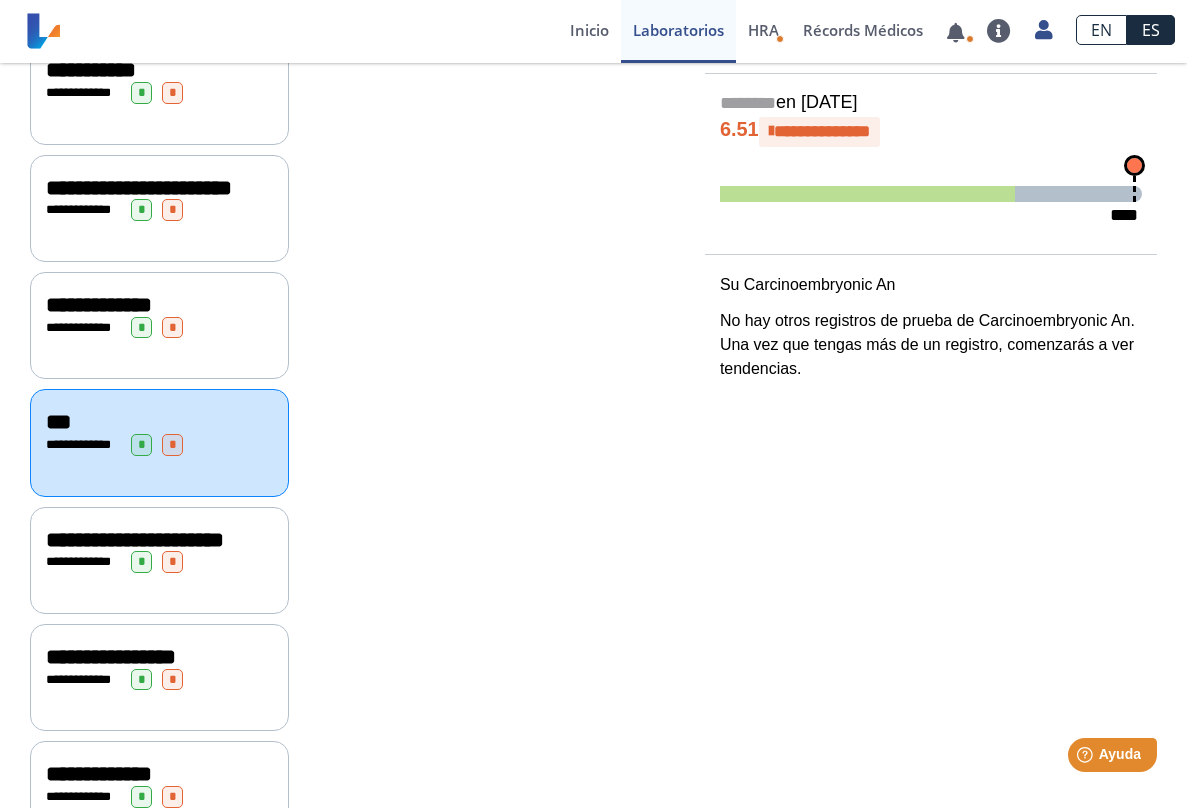 click on "**********" 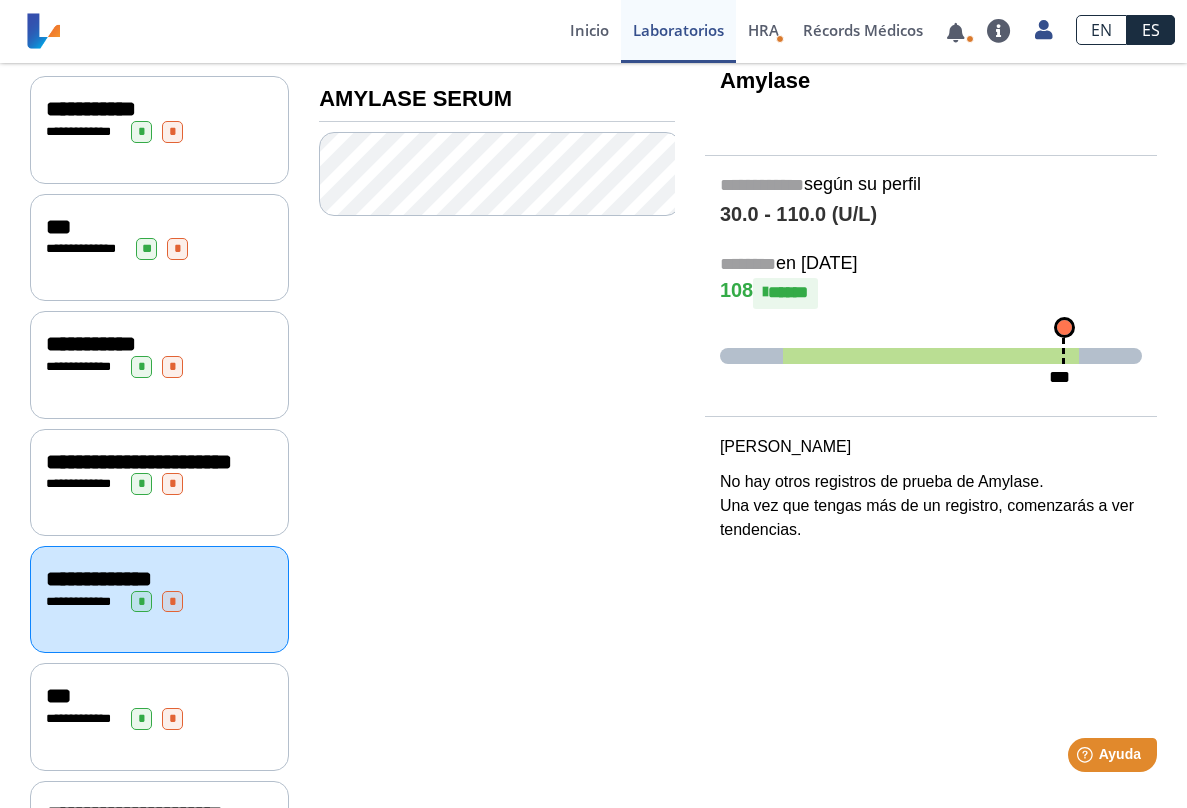 scroll, scrollTop: 204, scrollLeft: 0, axis: vertical 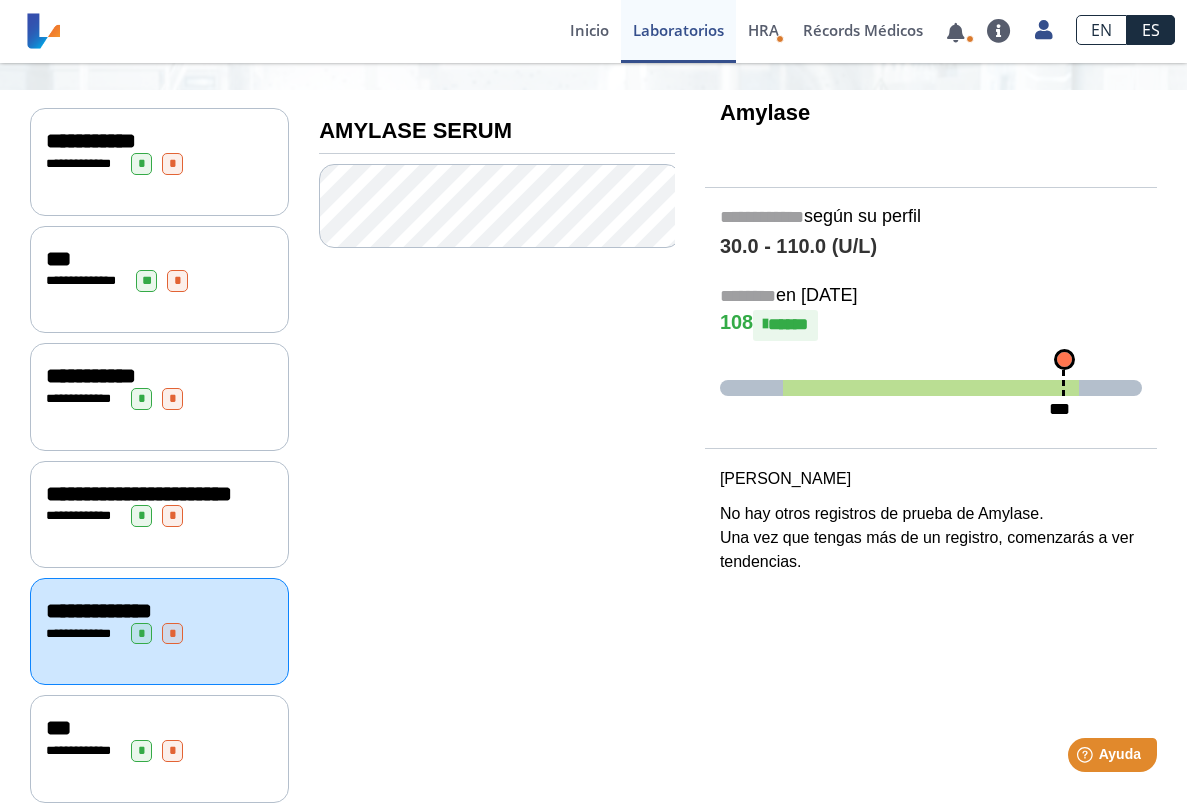 click on "**********" 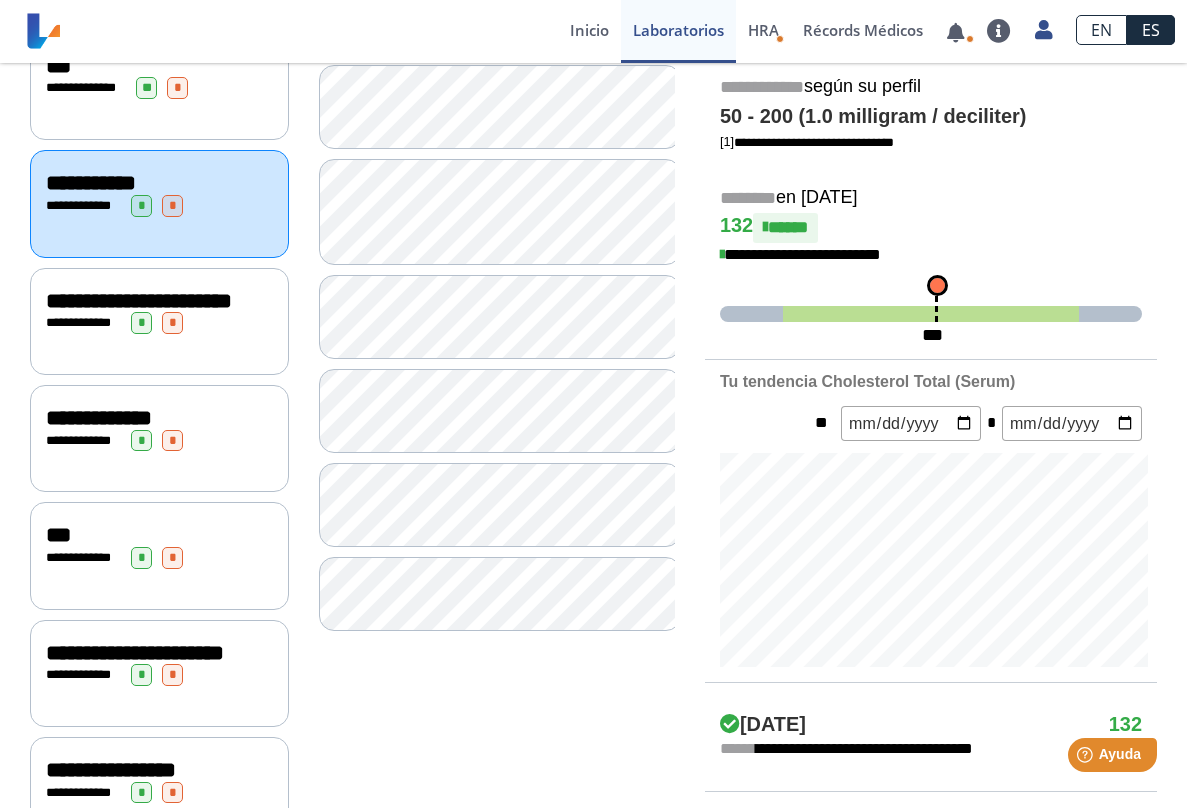 scroll, scrollTop: 510, scrollLeft: 0, axis: vertical 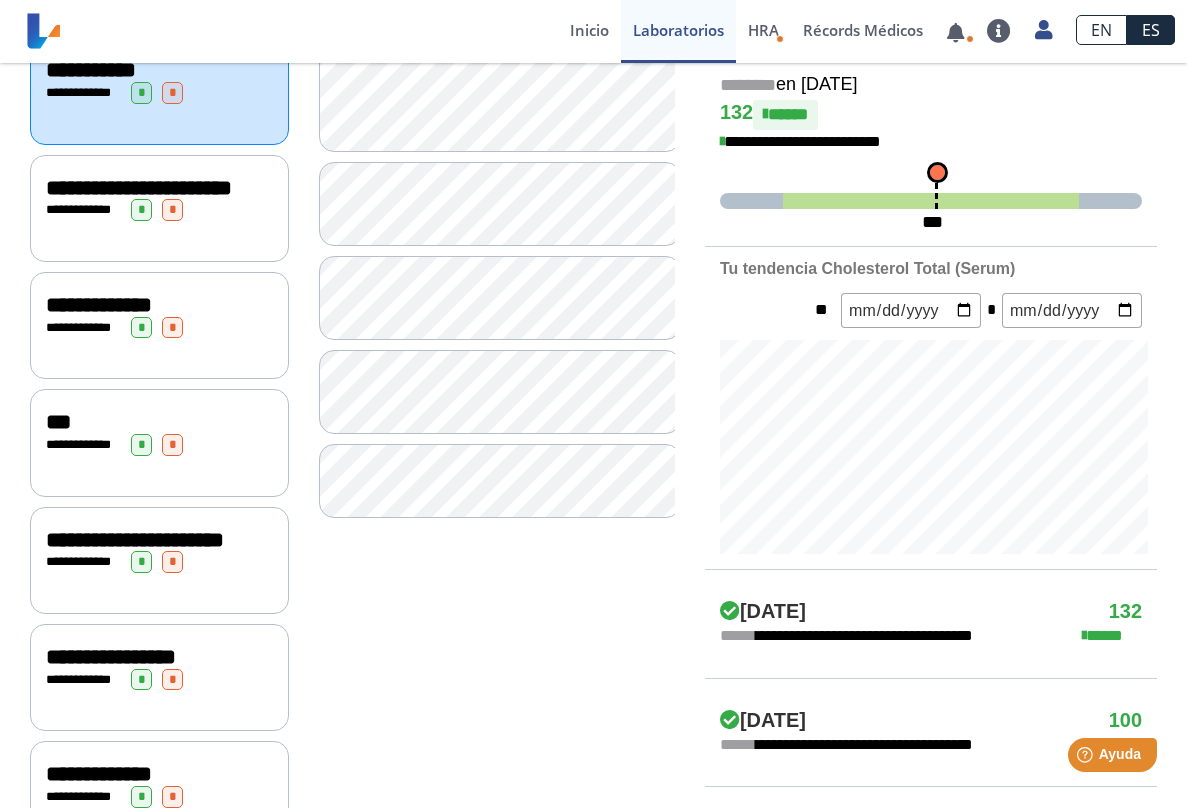 click on "**********" 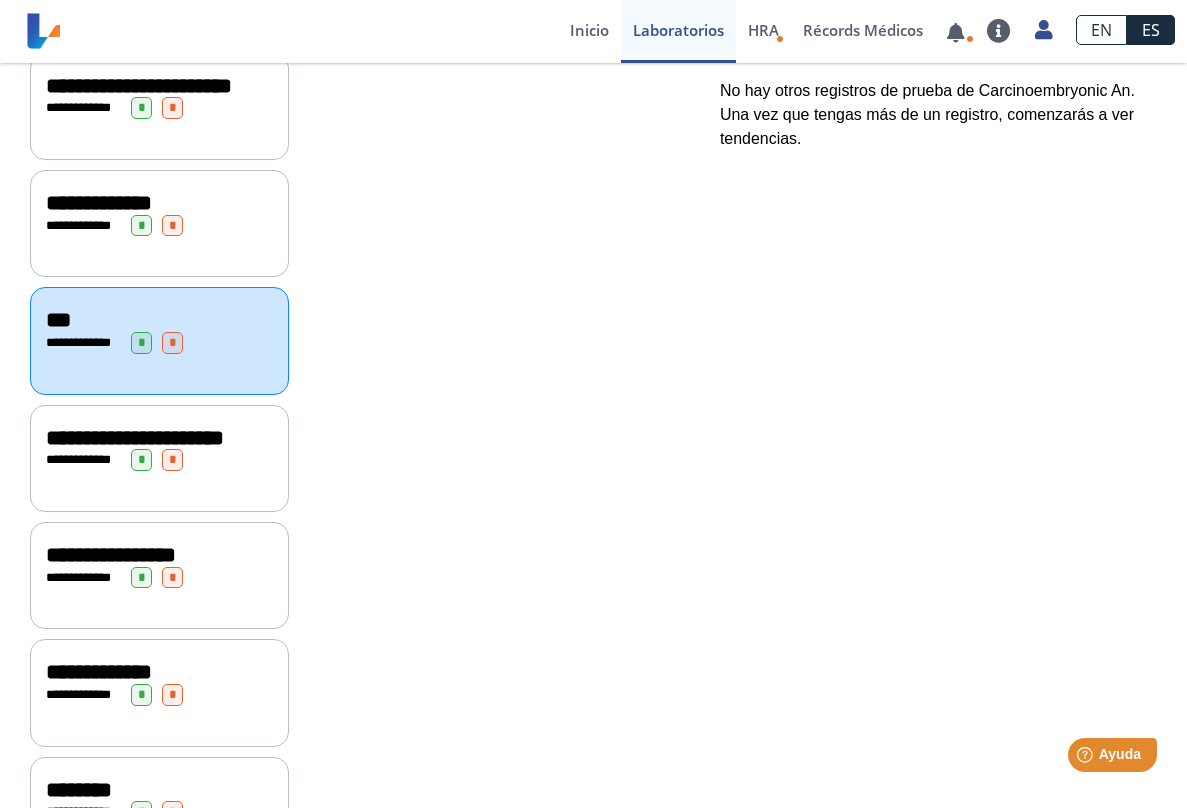scroll, scrollTop: 714, scrollLeft: 0, axis: vertical 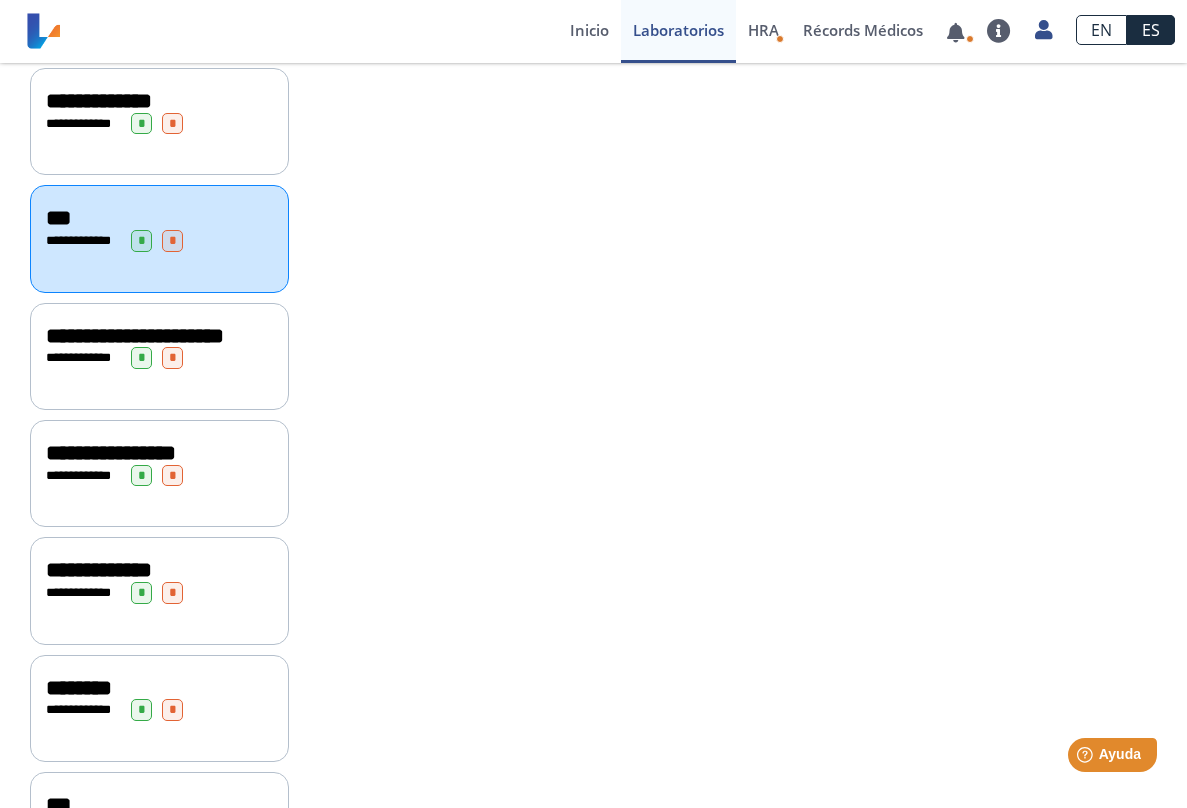 click on "**********" 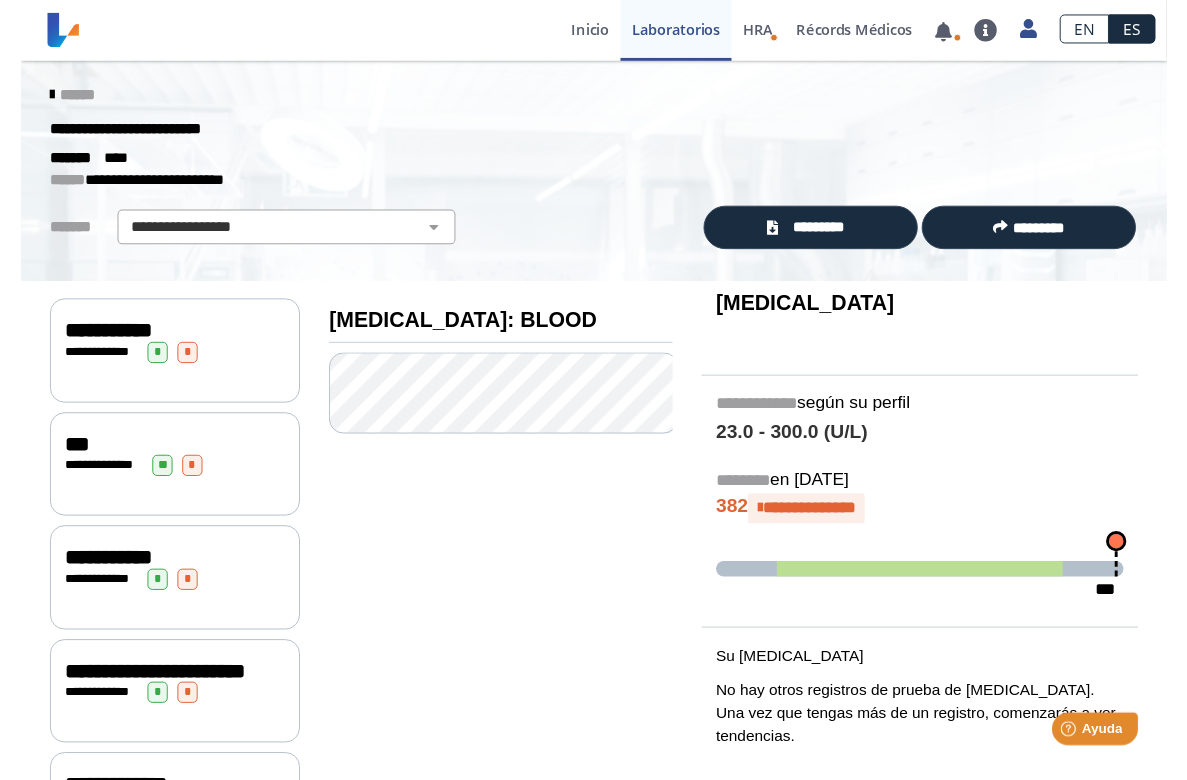 scroll, scrollTop: 0, scrollLeft: 0, axis: both 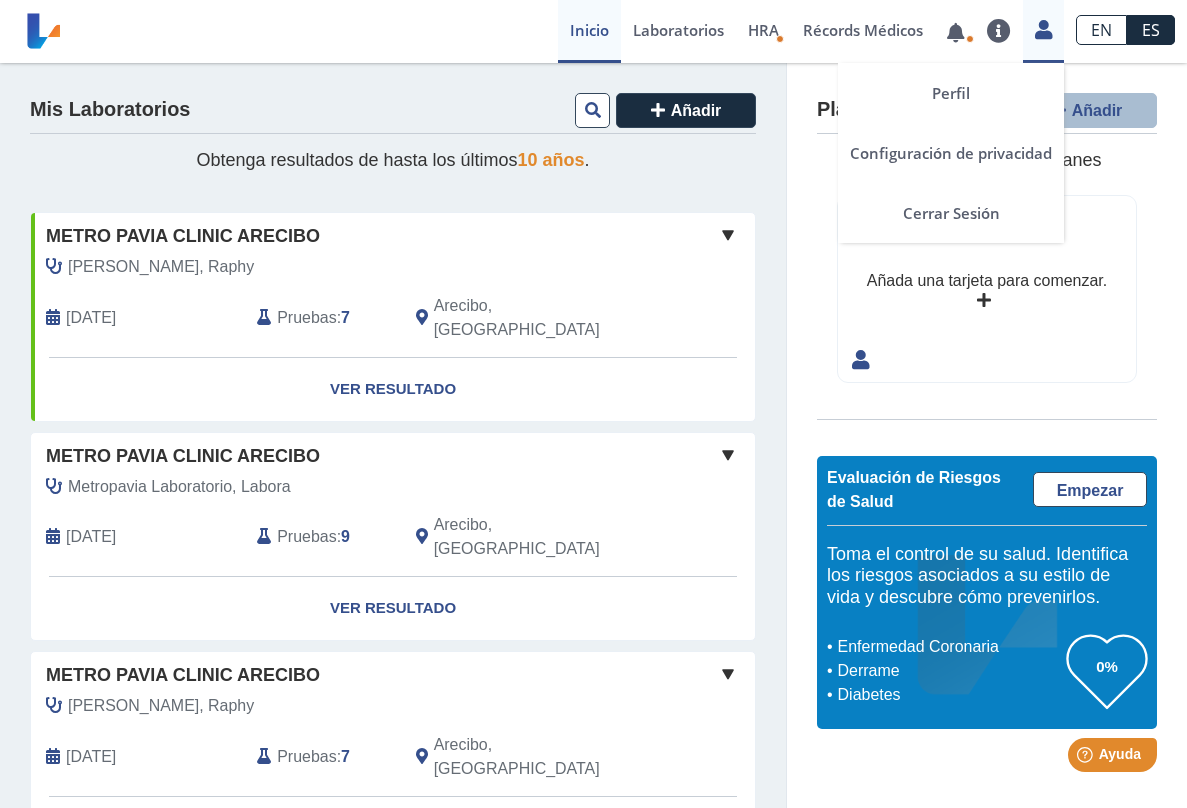 click at bounding box center (1043, 29) 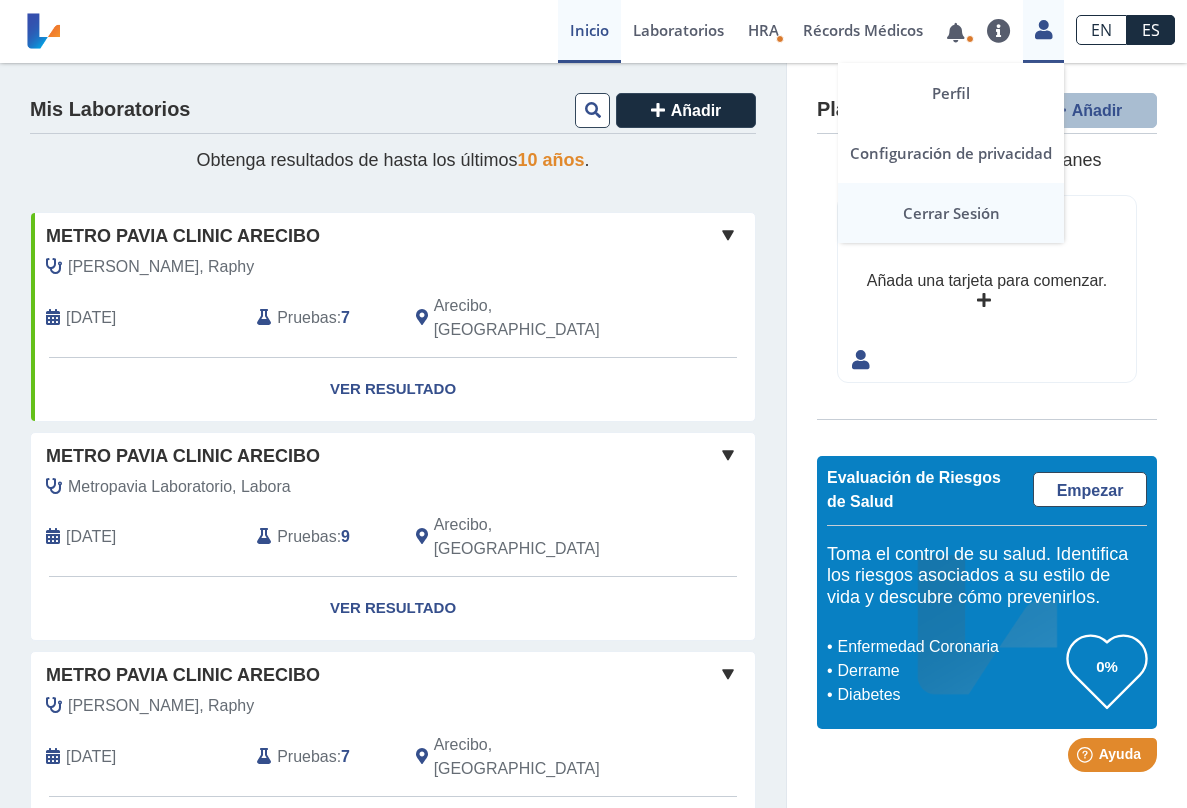 click on "Cerrar Sesión" at bounding box center (951, 213) 